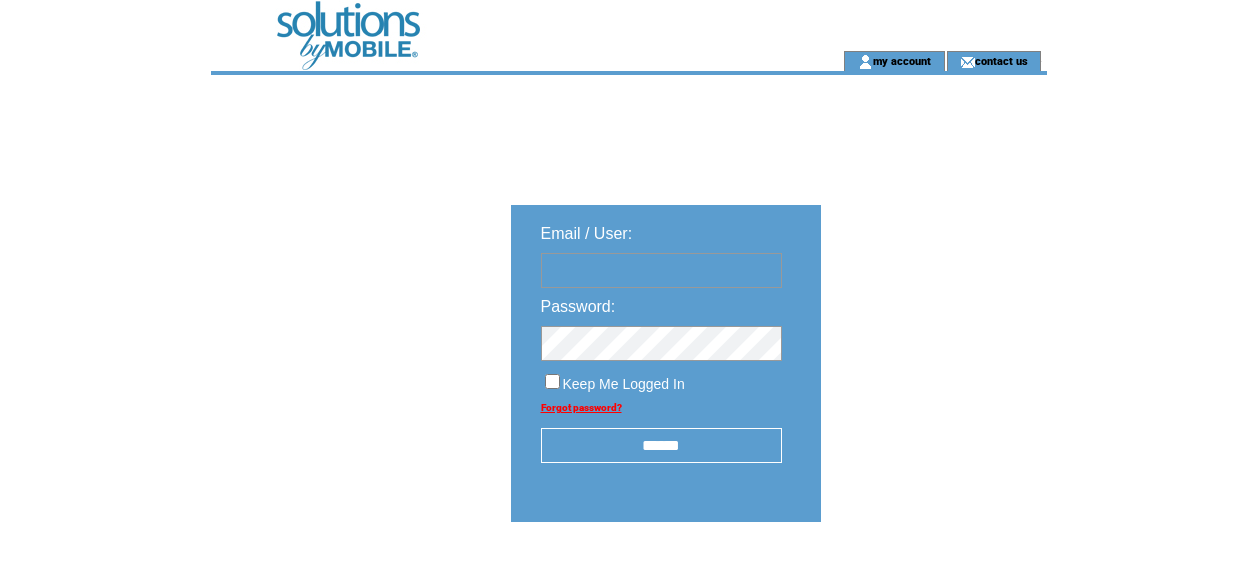 scroll, scrollTop: 0, scrollLeft: 0, axis: both 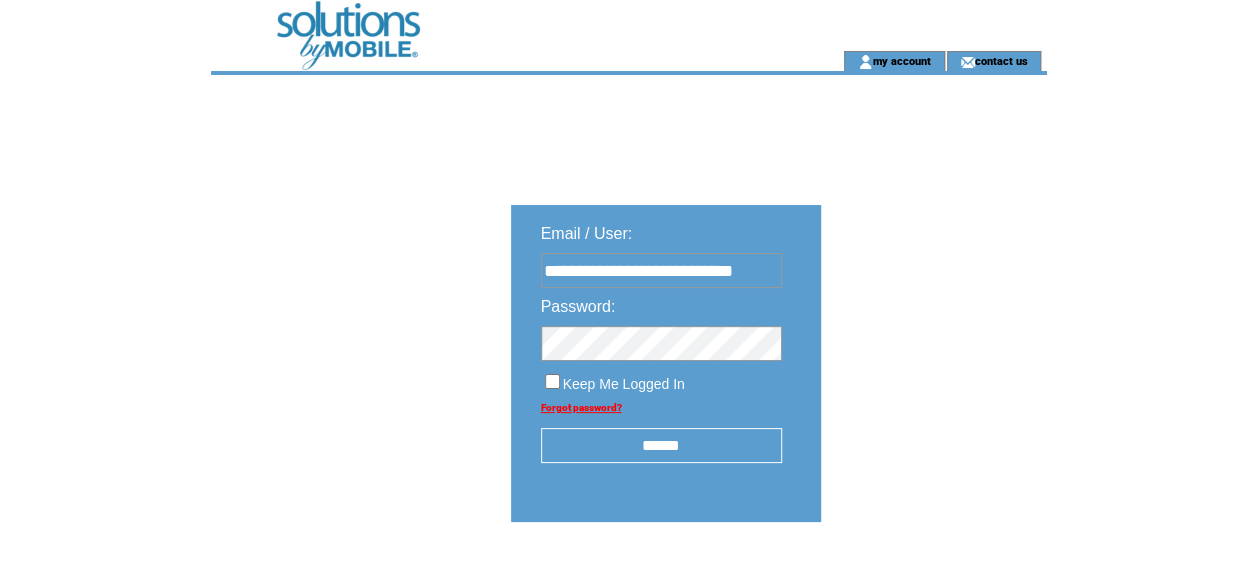 type on "**********" 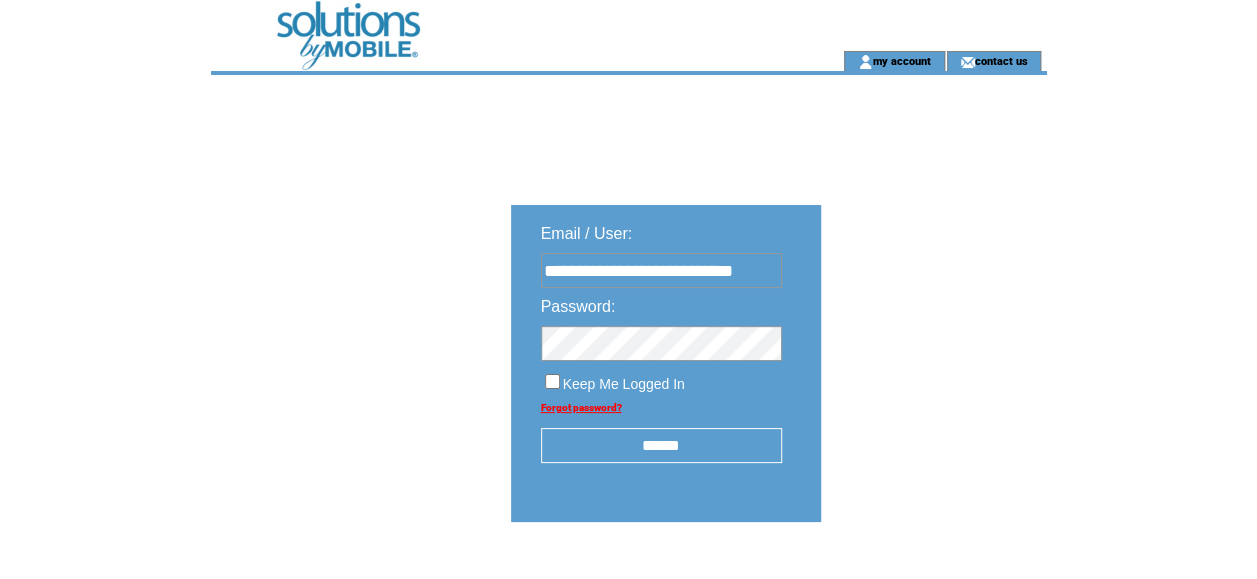 click on "******" at bounding box center [661, 445] 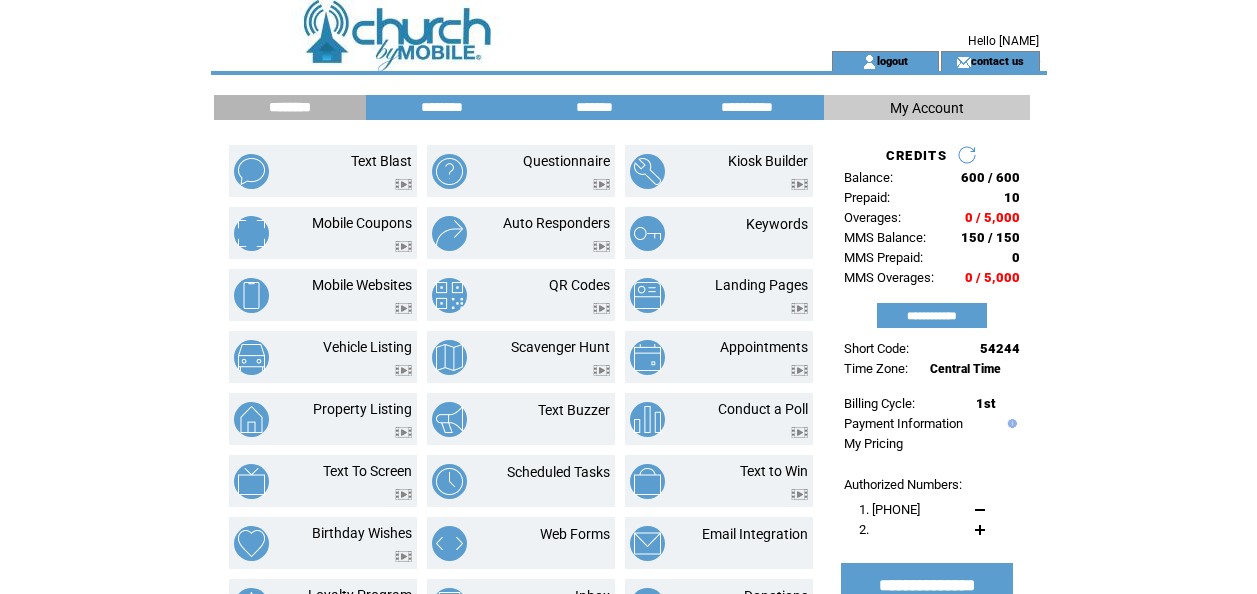 scroll, scrollTop: 0, scrollLeft: 0, axis: both 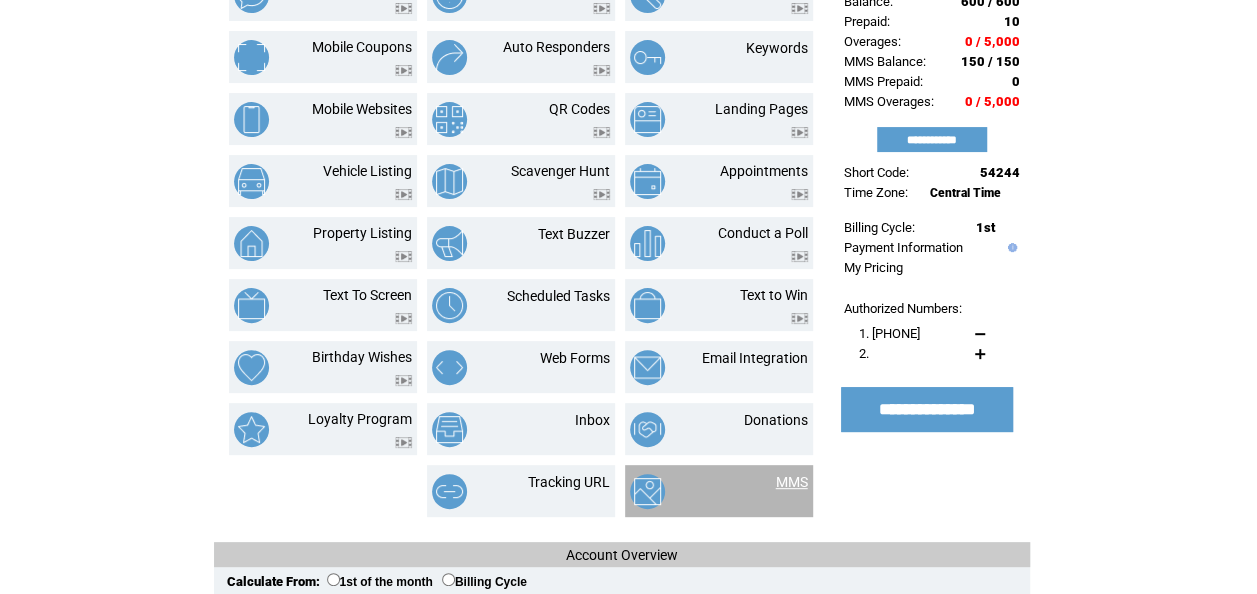 click on "MMS" at bounding box center [792, 482] 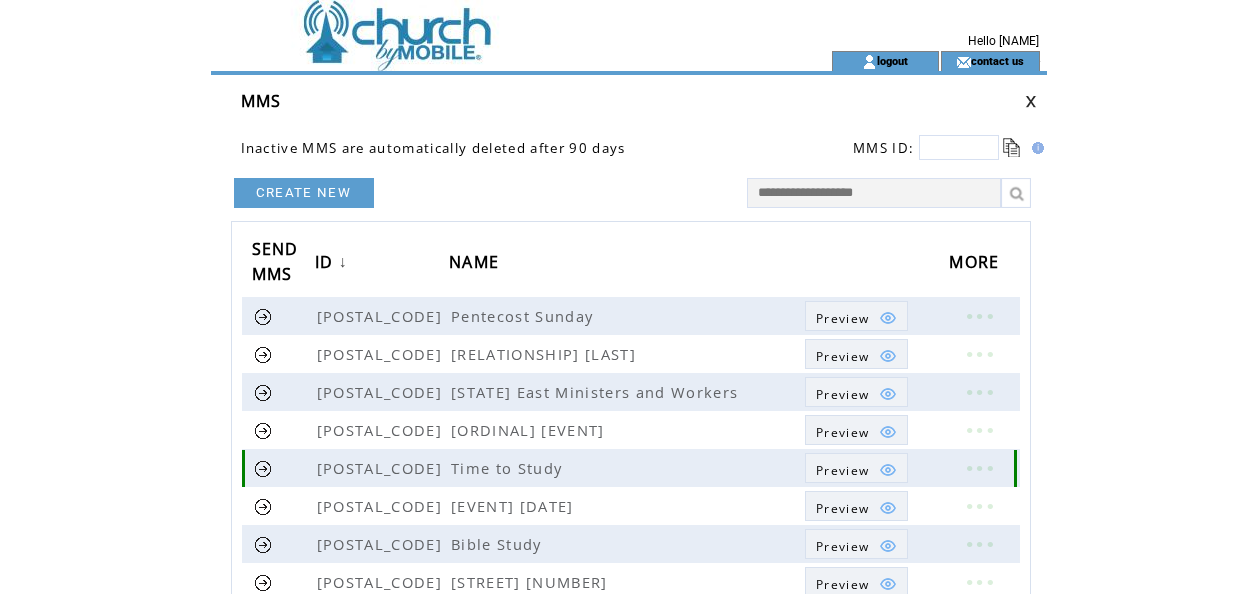 scroll, scrollTop: 0, scrollLeft: 0, axis: both 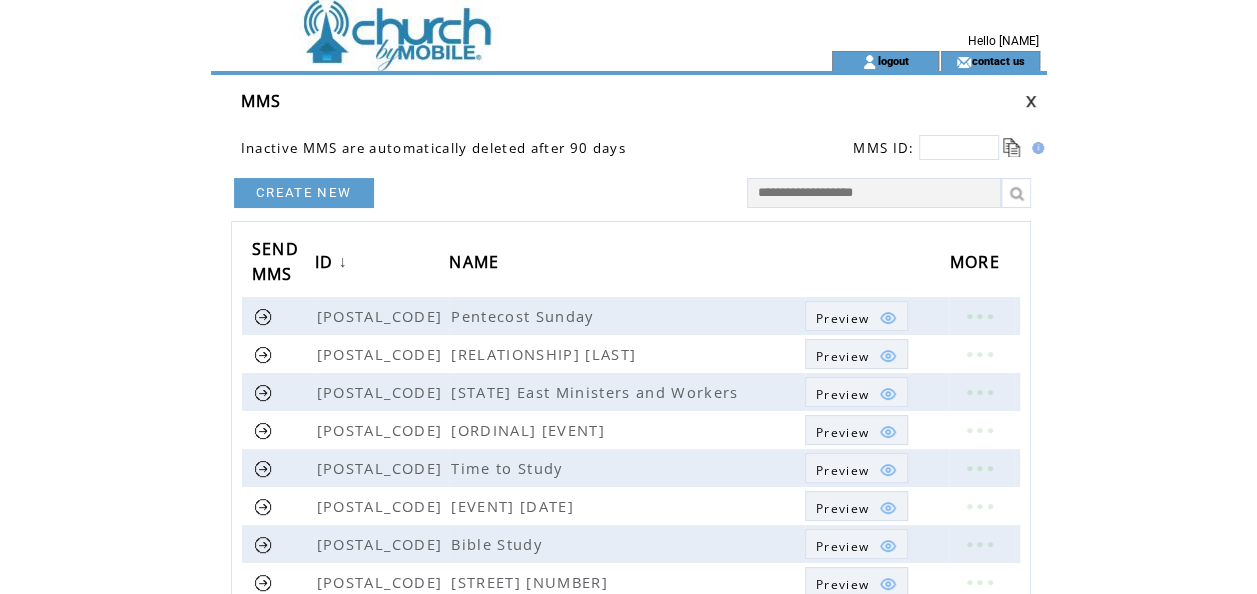click on "CREATE NEW" at bounding box center [304, 193] 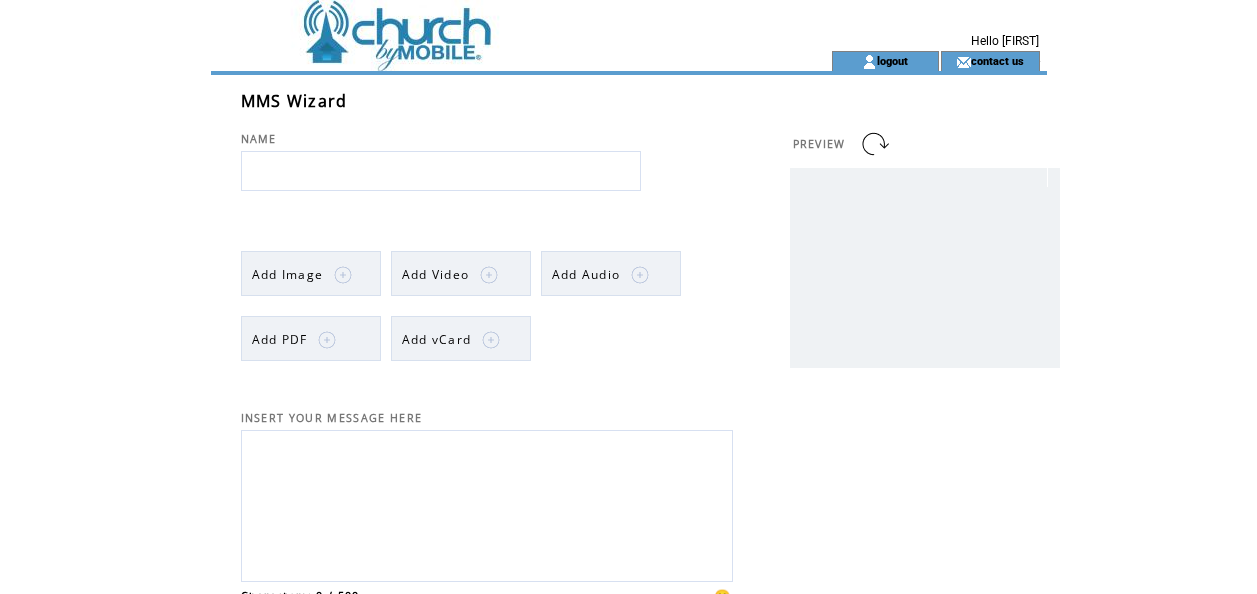 scroll, scrollTop: 0, scrollLeft: 0, axis: both 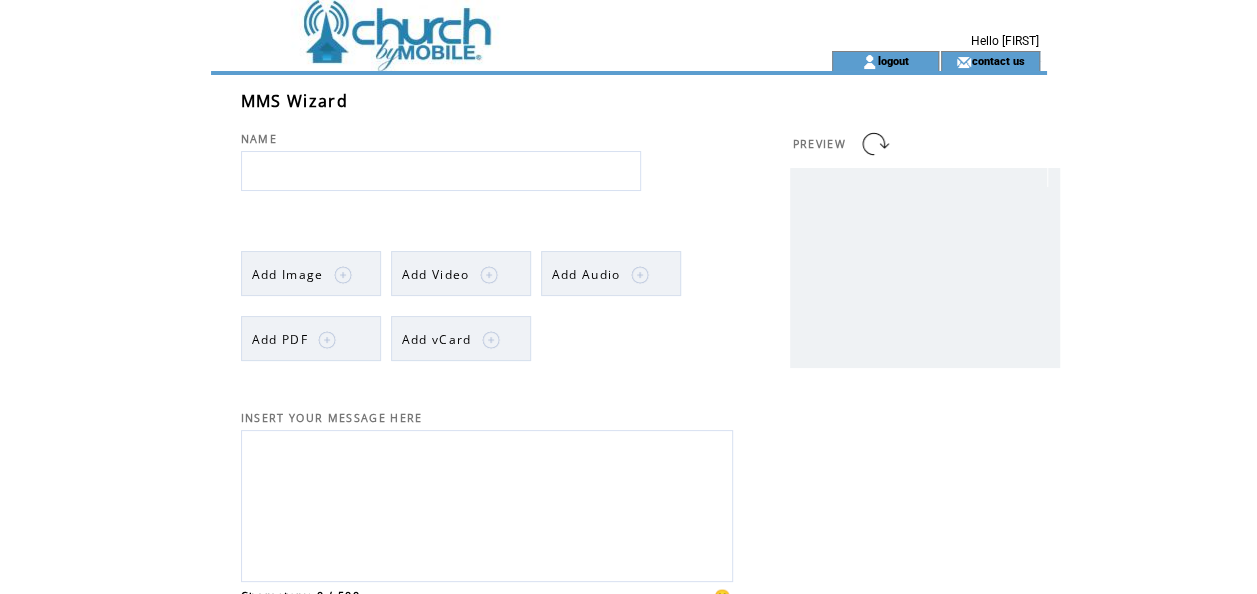 click on "Add Image" at bounding box center (288, 274) 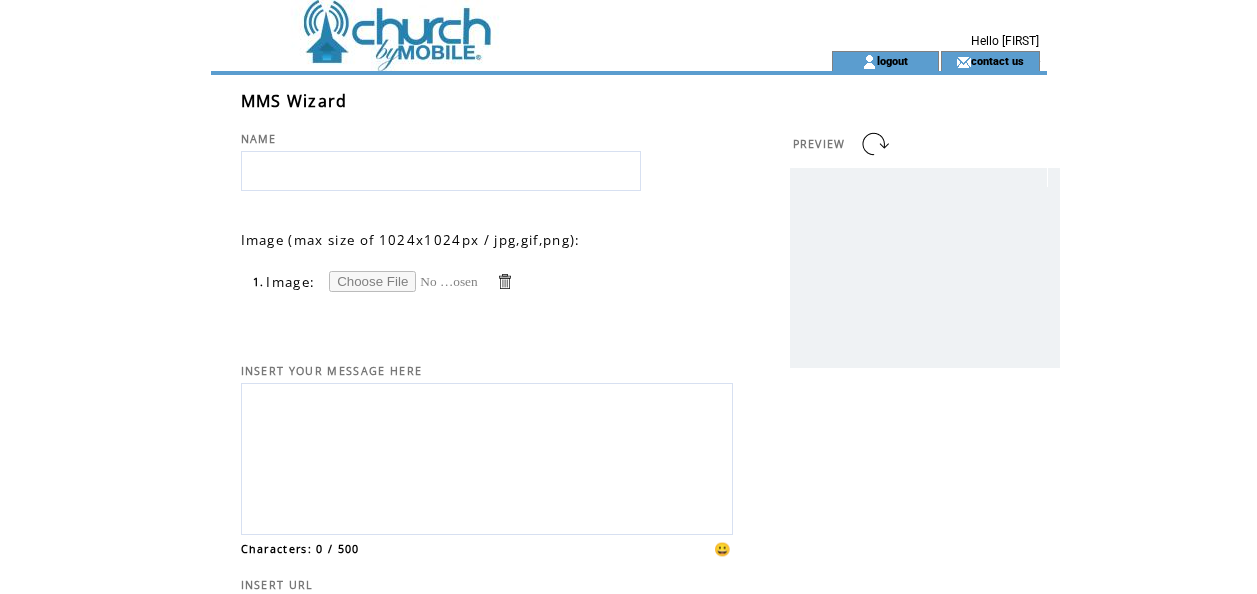 scroll, scrollTop: 0, scrollLeft: 0, axis: both 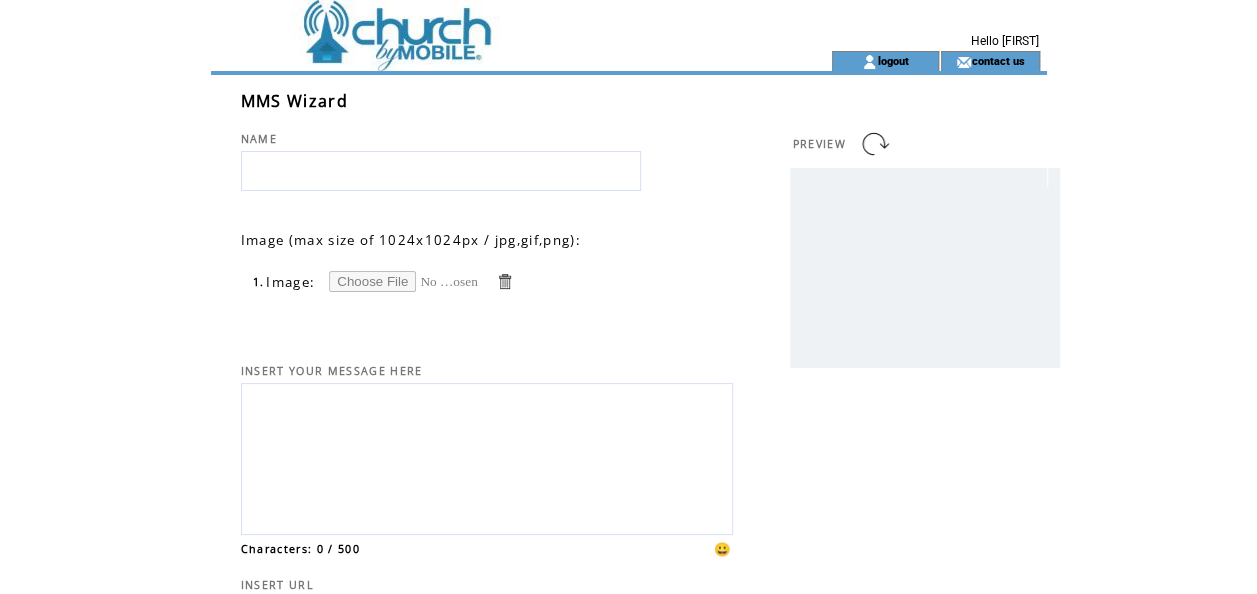 click at bounding box center [404, 281] 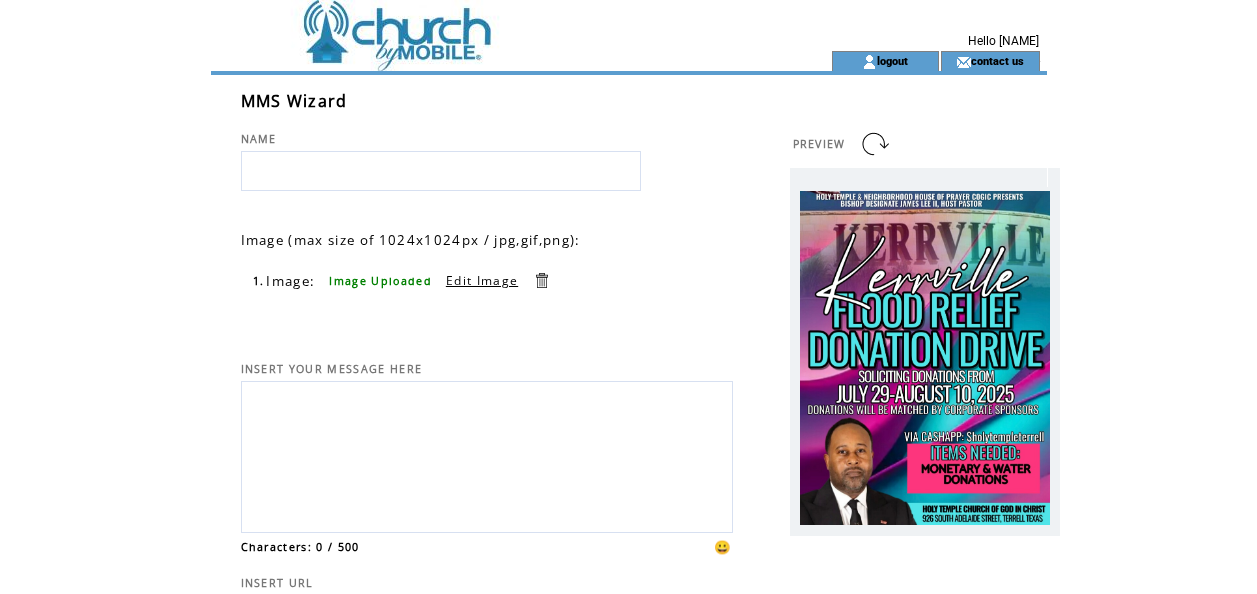scroll, scrollTop: 0, scrollLeft: 0, axis: both 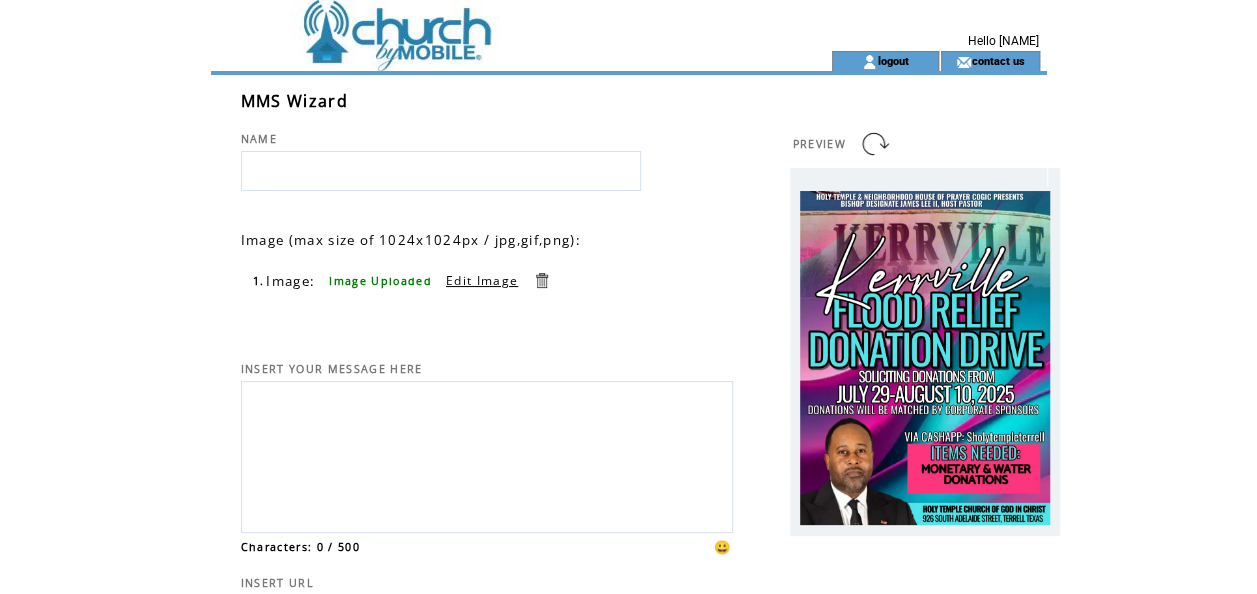 click at bounding box center (487, 454) 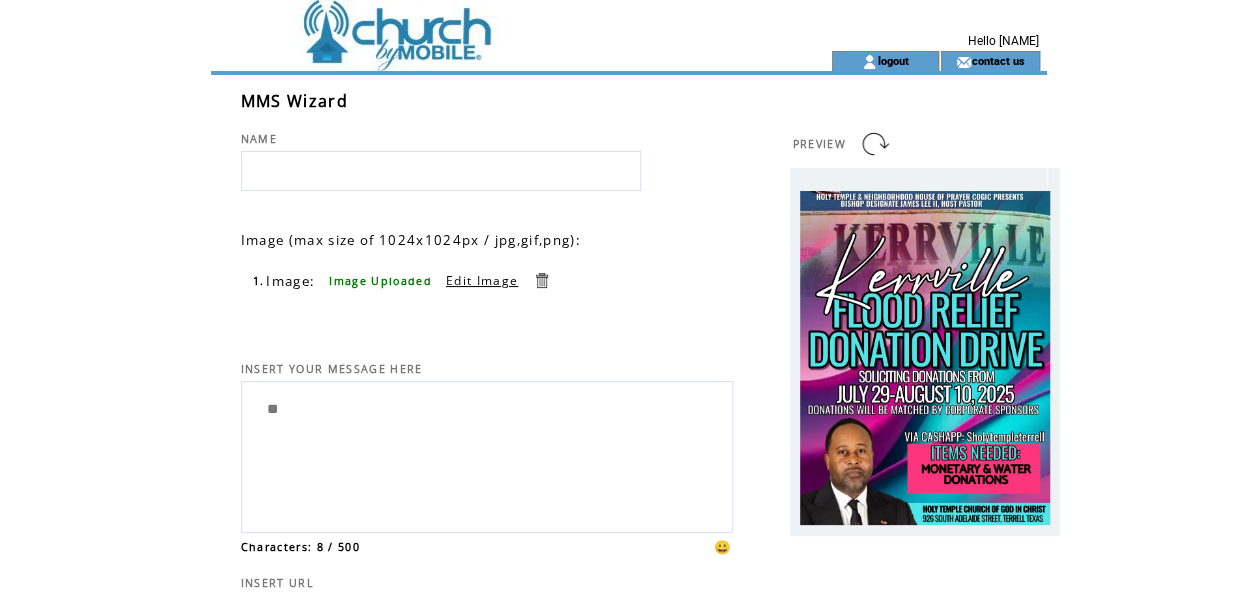 type on "*" 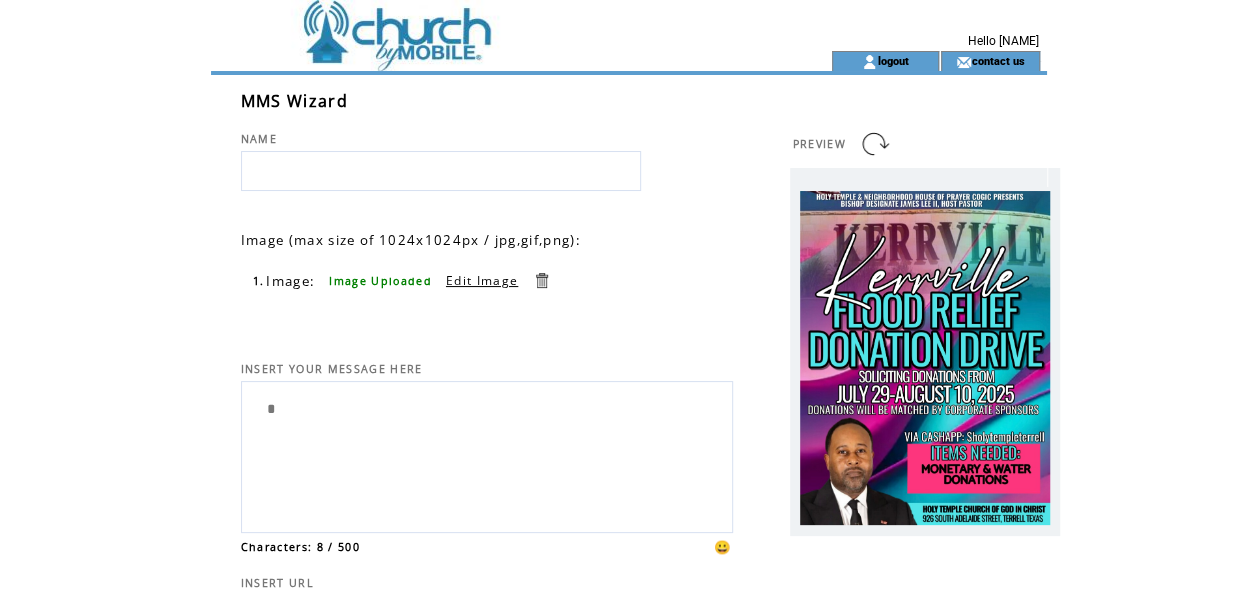 type 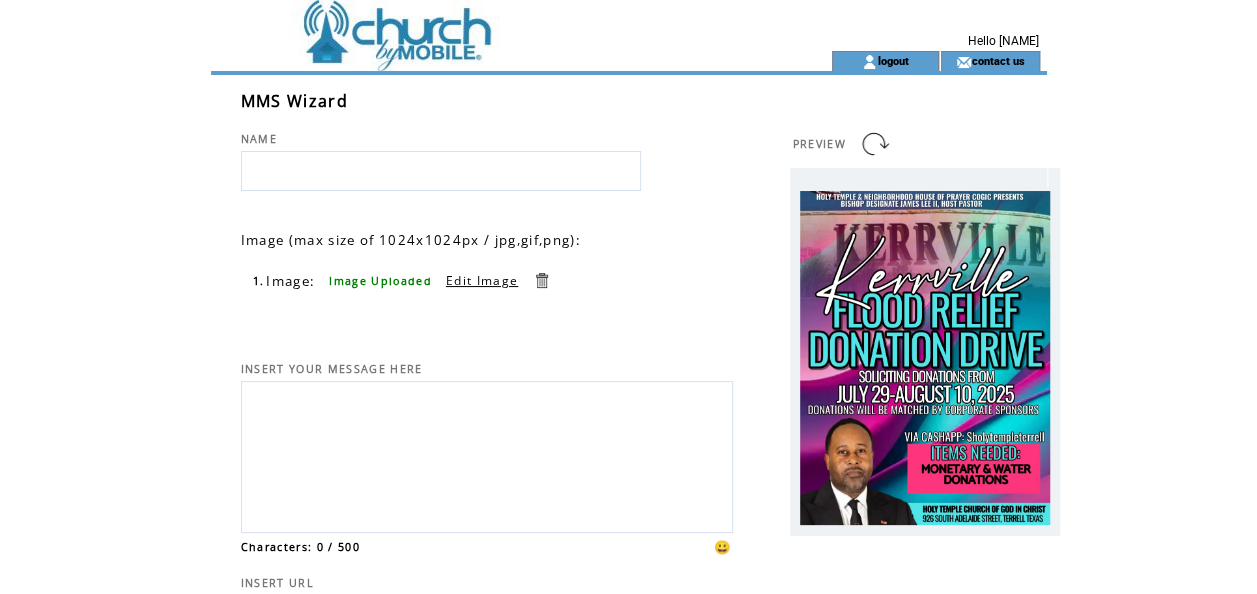click at bounding box center (441, 171) 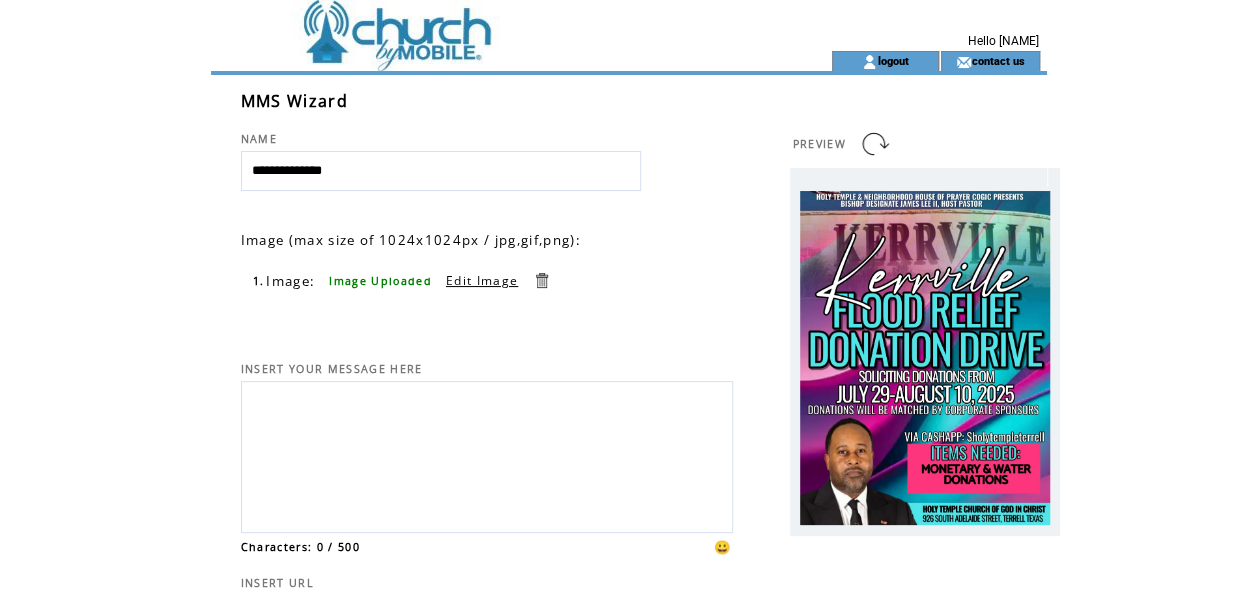 type on "**********" 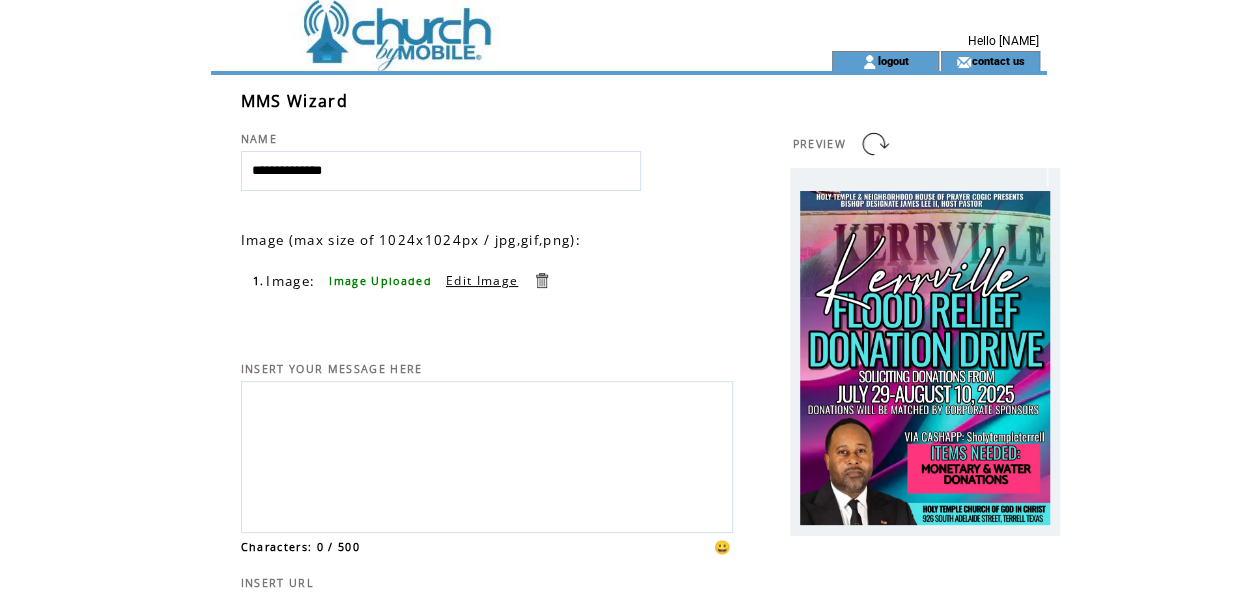 click at bounding box center [487, 454] 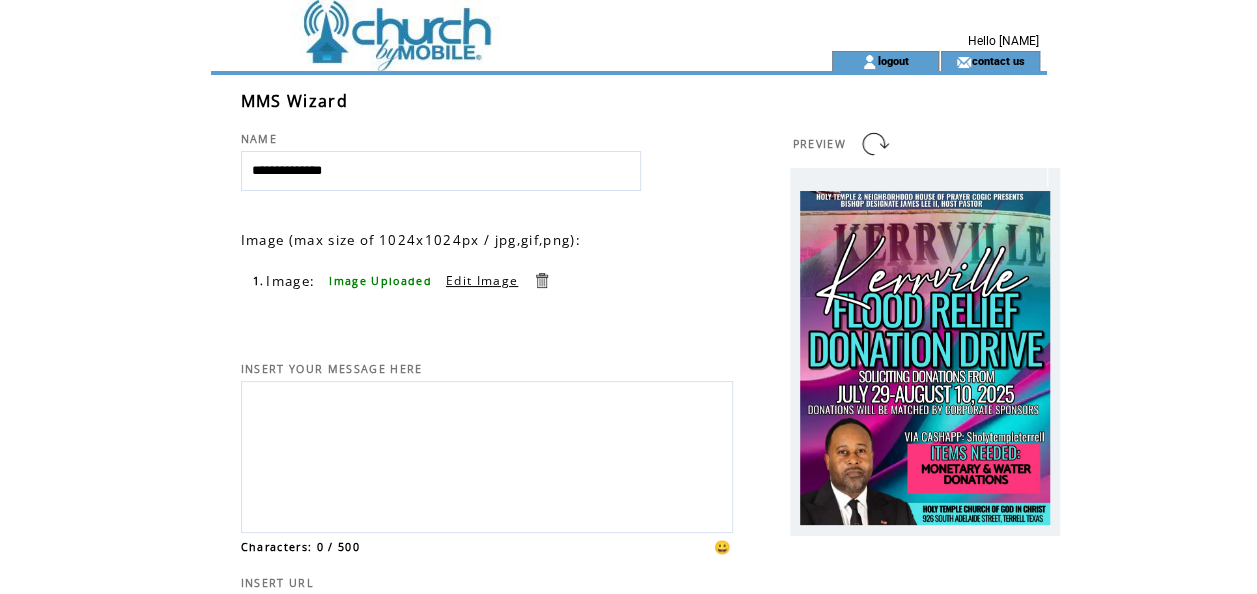 drag, startPoint x: 380, startPoint y: 171, endPoint x: 207, endPoint y: 180, distance: 173.23395 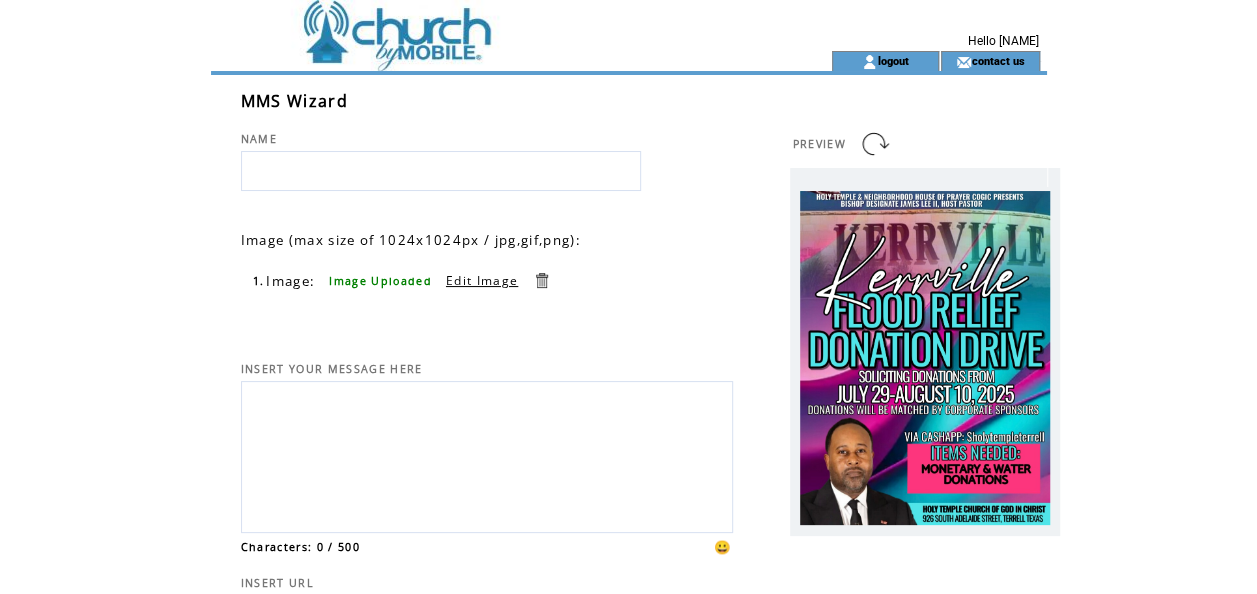 type 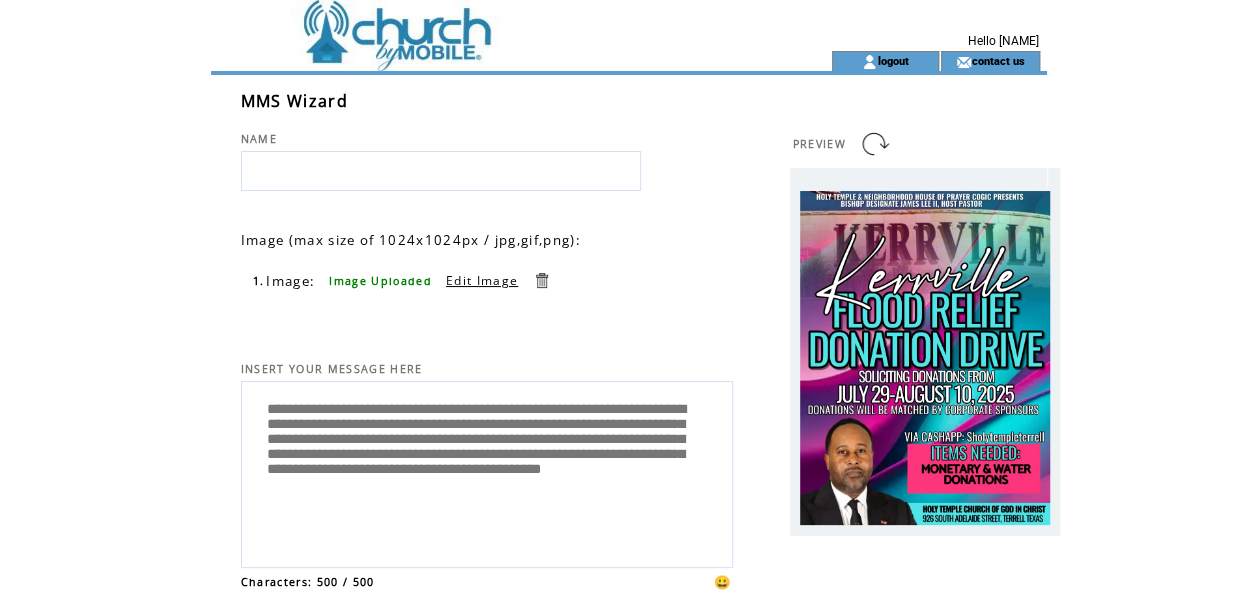 scroll, scrollTop: 20, scrollLeft: 0, axis: vertical 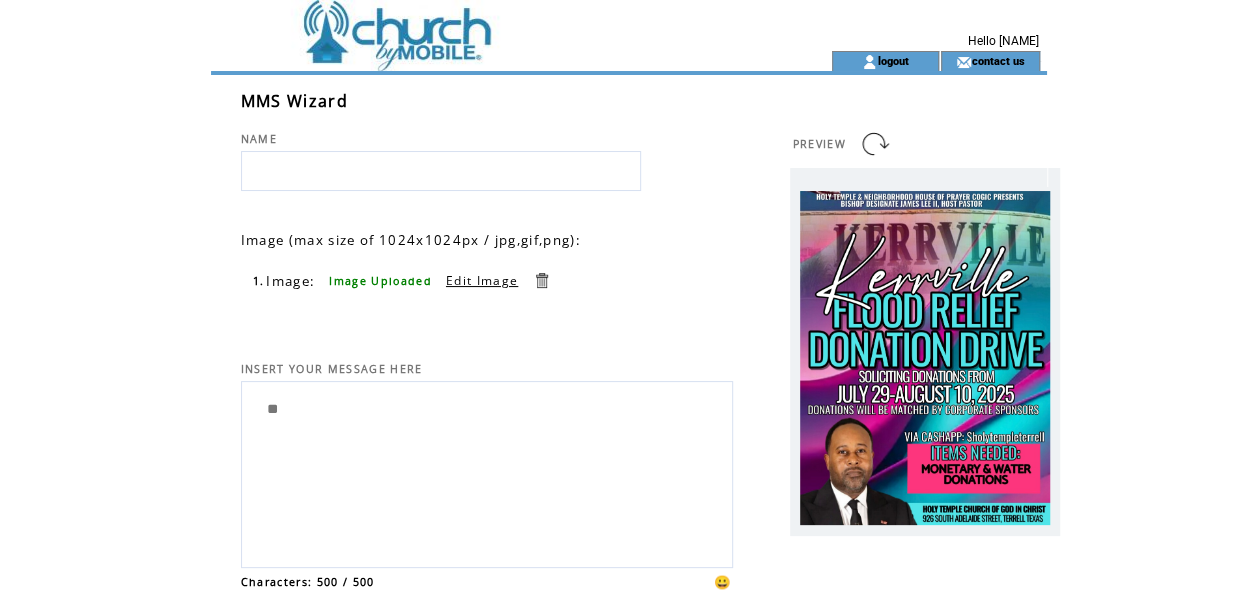 type on "*" 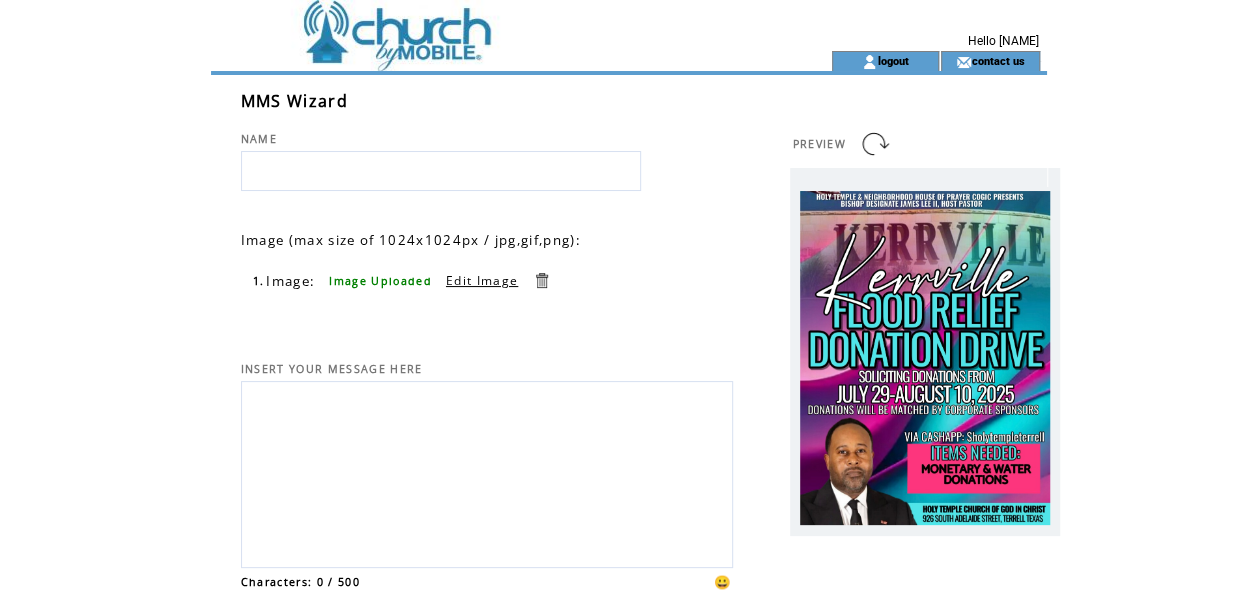 paste on "**********" 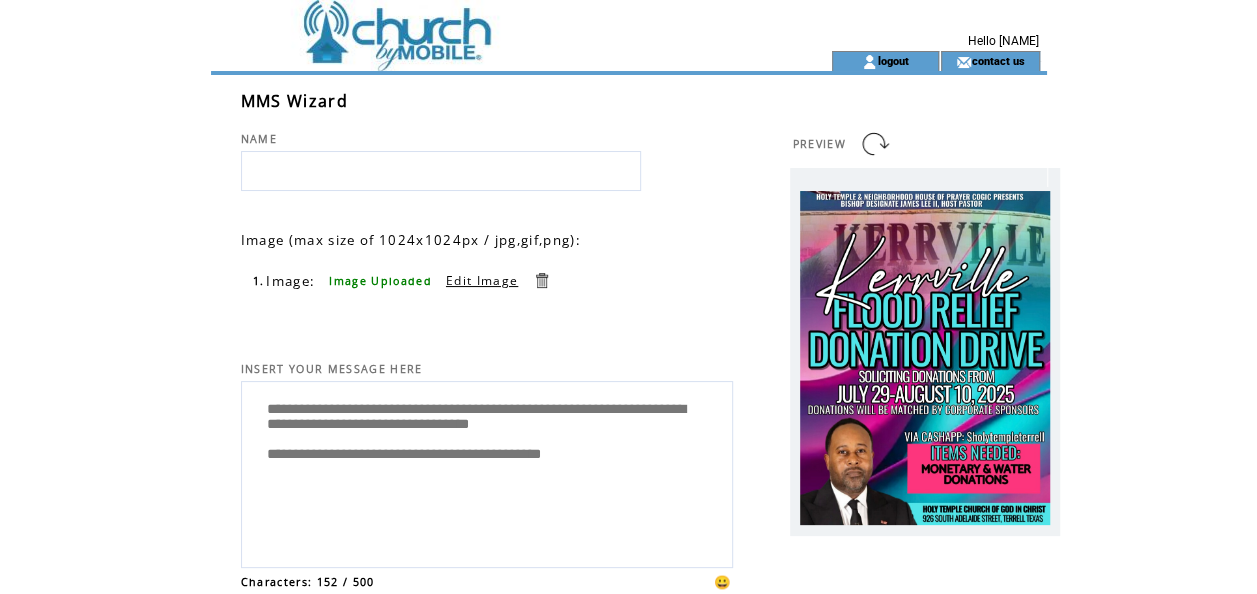 click on "**********" at bounding box center (487, 472) 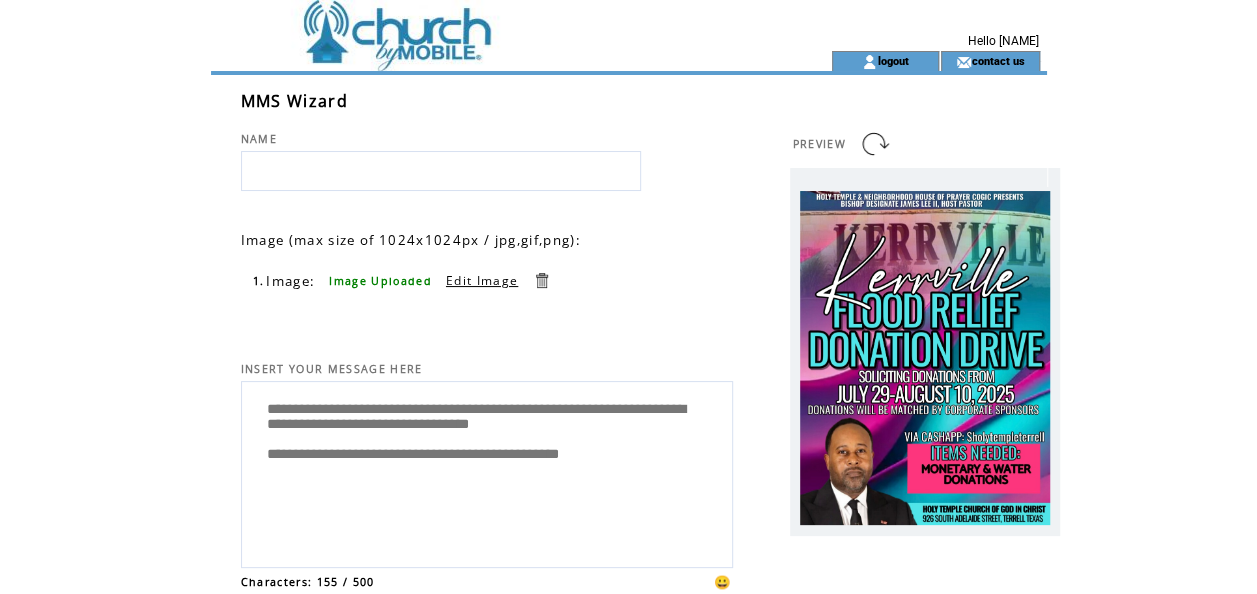 click on "**********" at bounding box center [487, 472] 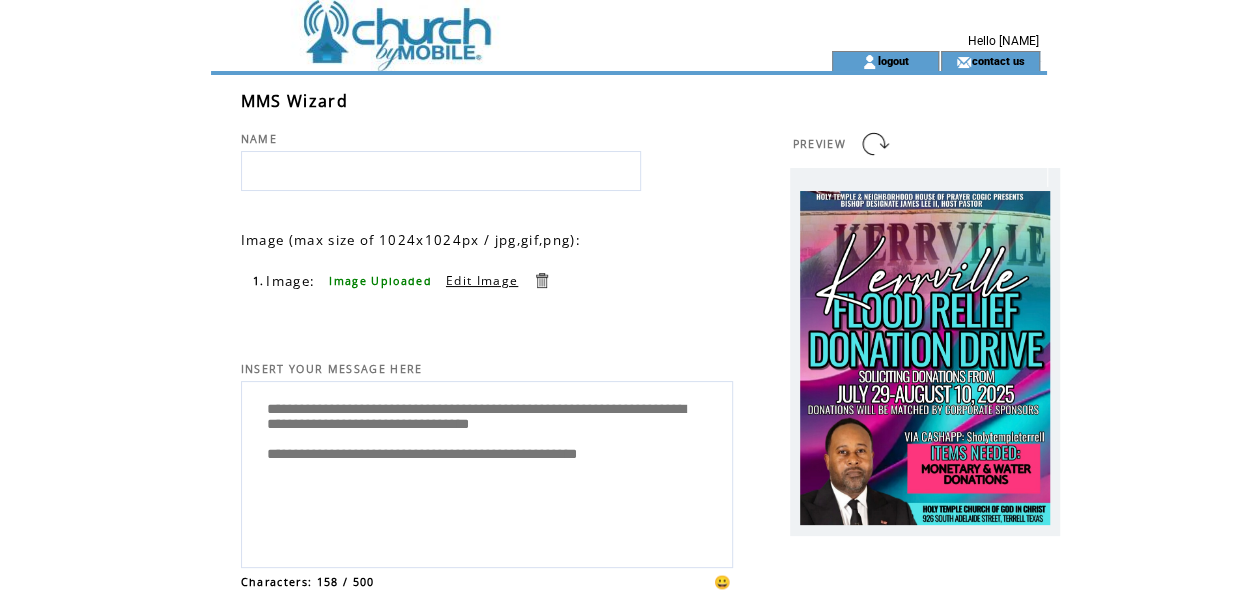 click on "**********" at bounding box center [487, 472] 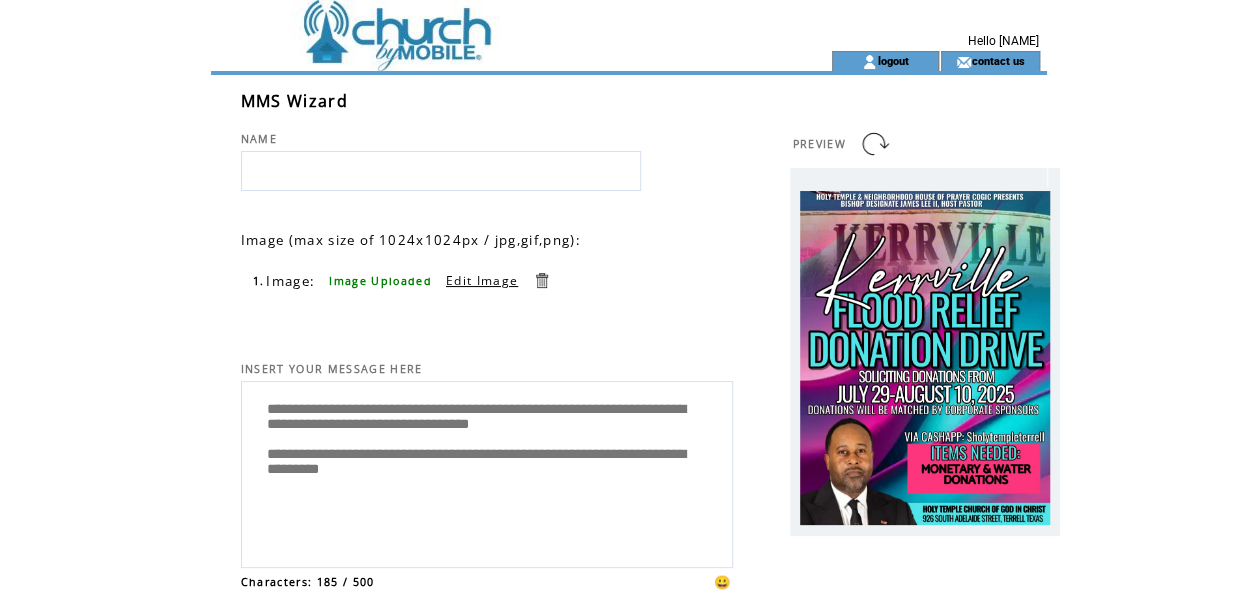 click on "**********" at bounding box center [487, 472] 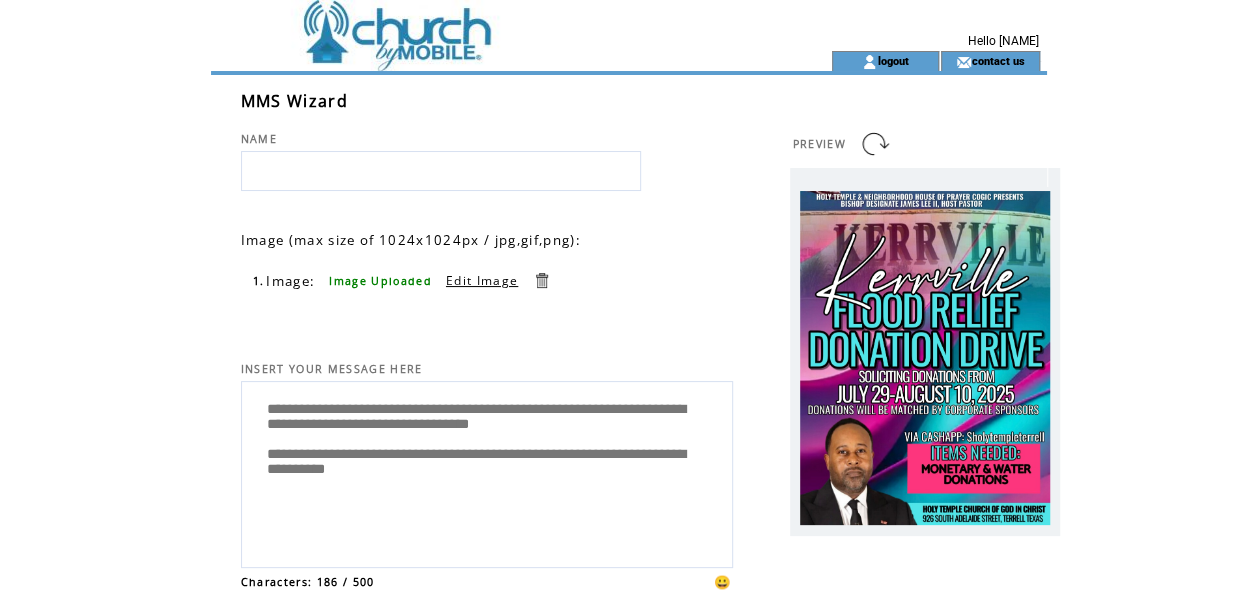 click on "**********" at bounding box center [487, 472] 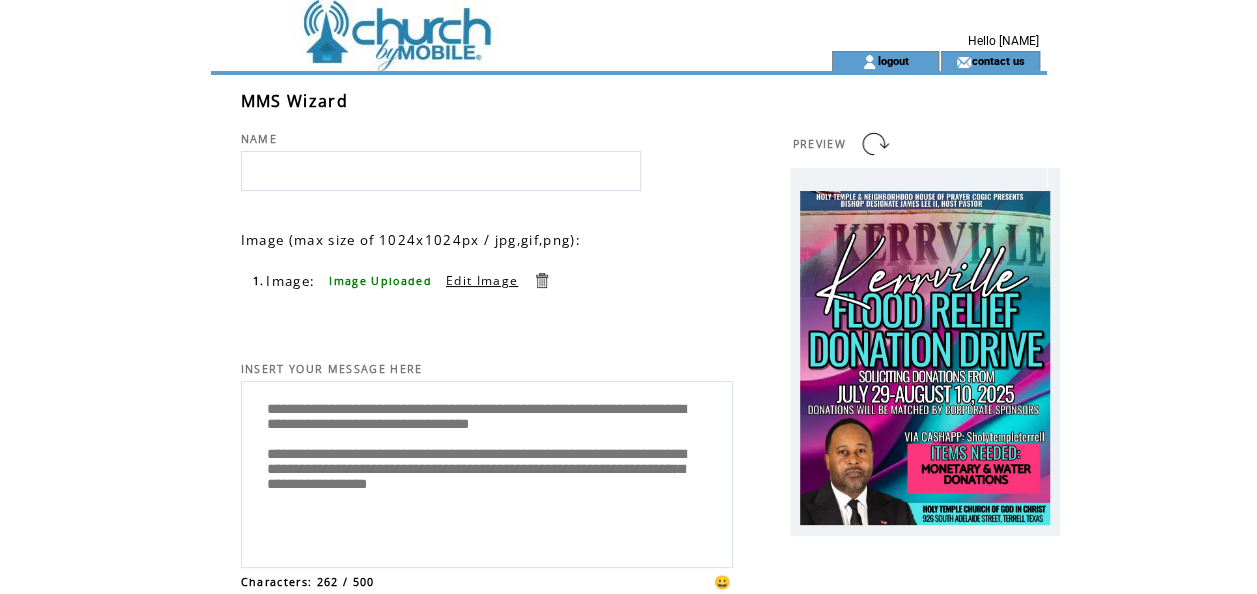 scroll, scrollTop: 5, scrollLeft: 0, axis: vertical 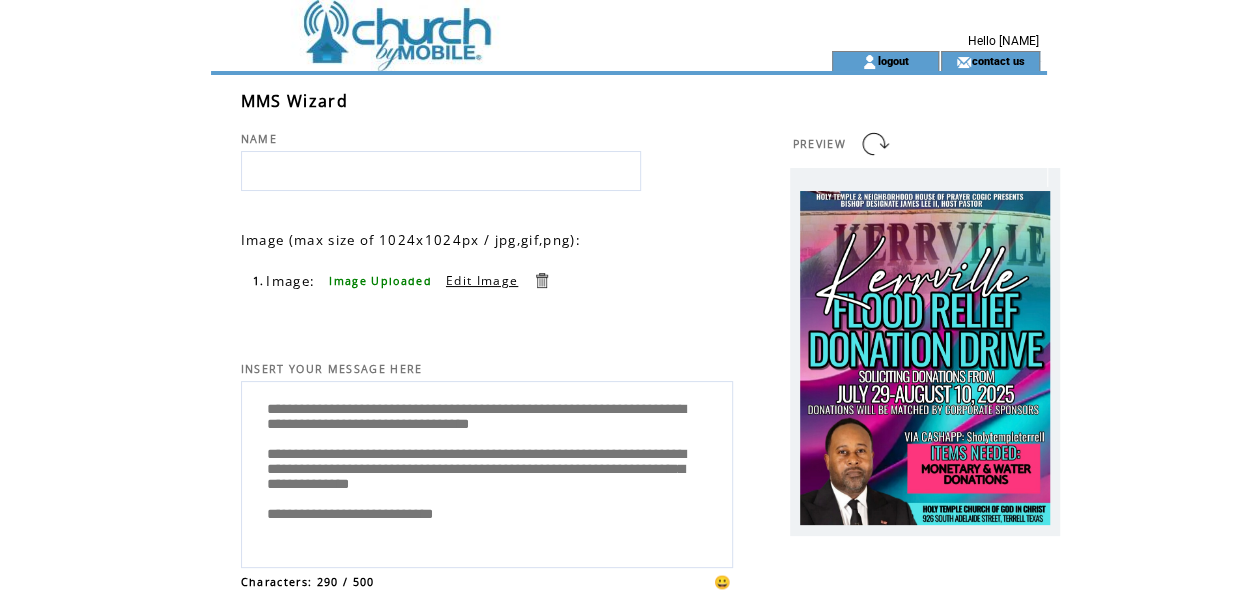 click on "**********" at bounding box center [487, 472] 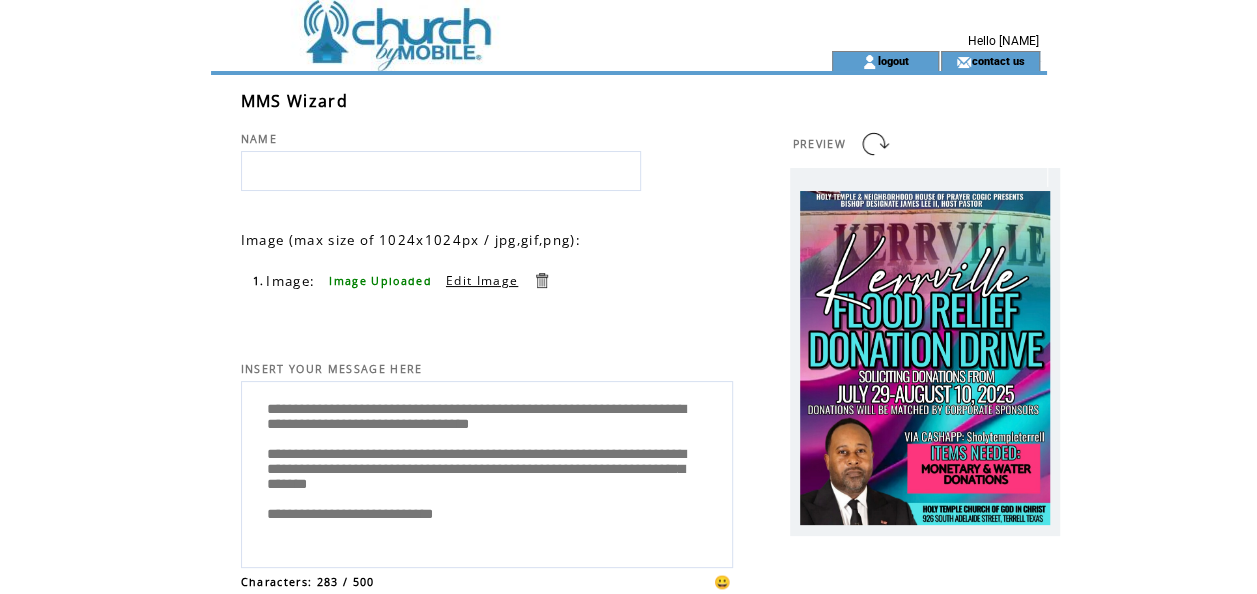 click on "**********" at bounding box center (487, 472) 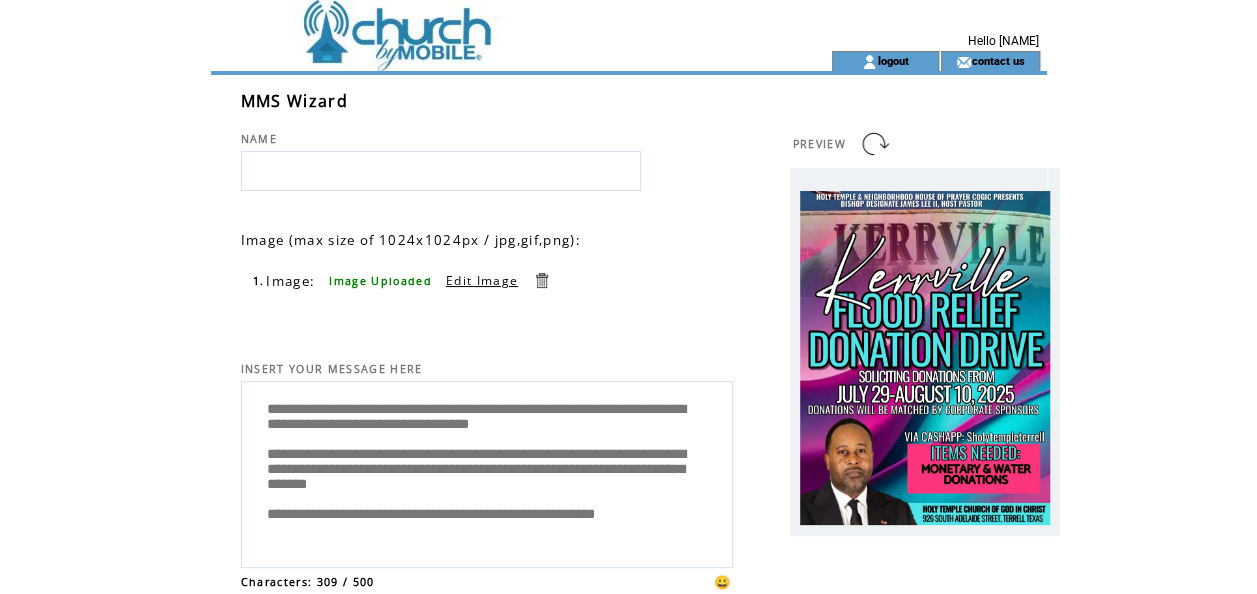 scroll, scrollTop: 25, scrollLeft: 0, axis: vertical 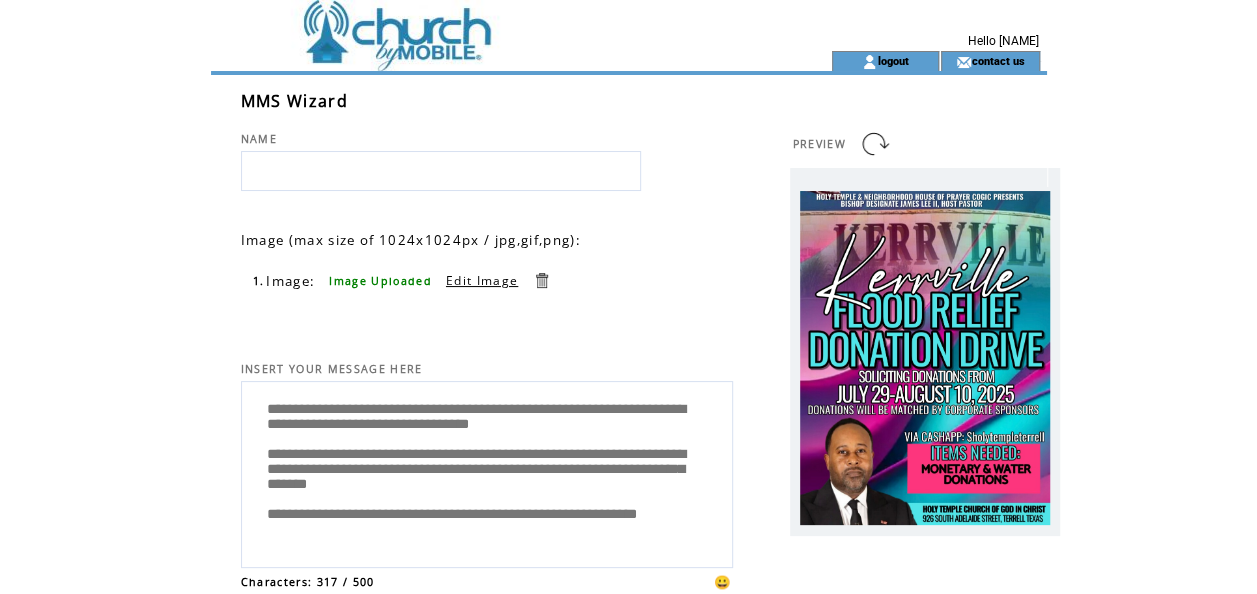 click on "**********" at bounding box center (487, 472) 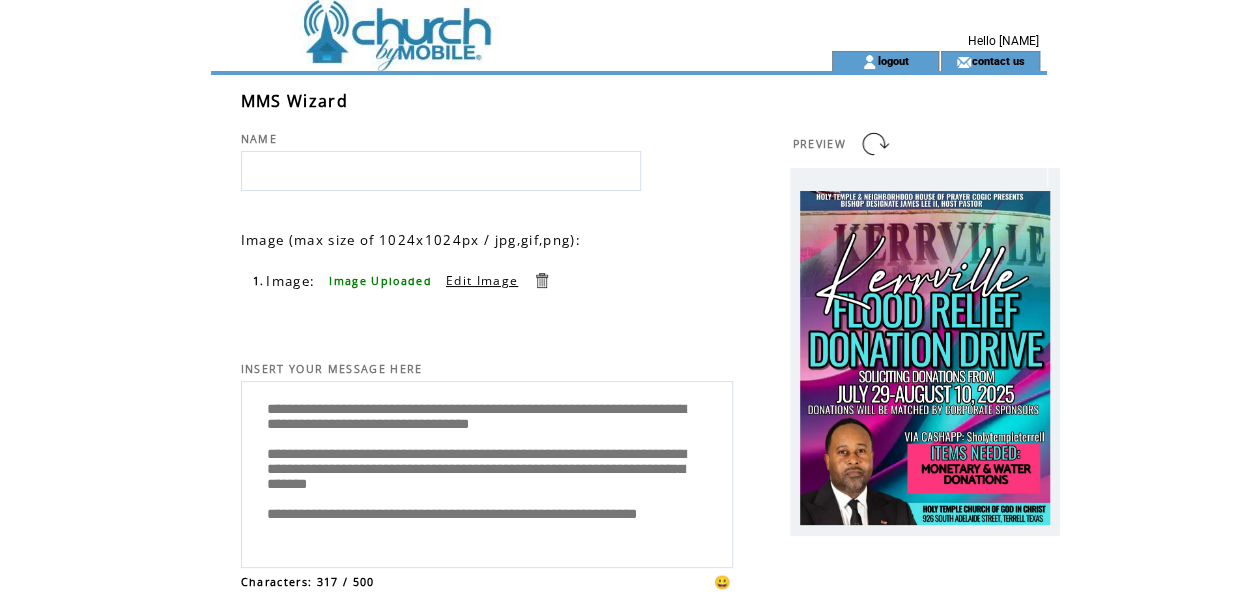 click on "**********" at bounding box center (487, 474) 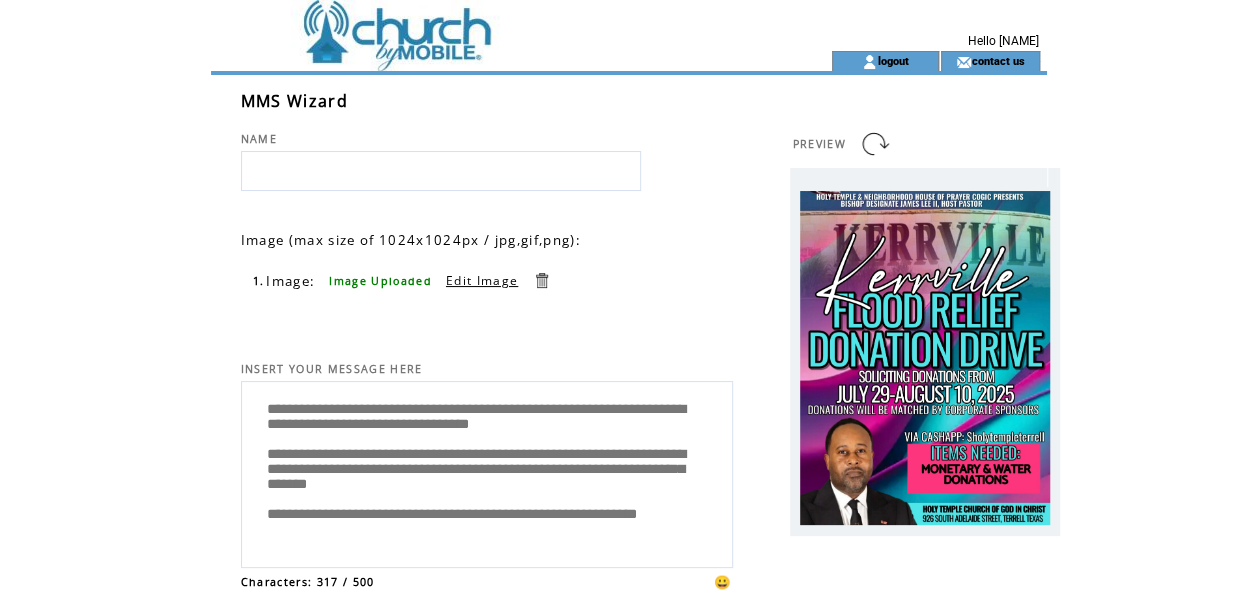 drag, startPoint x: 359, startPoint y: 528, endPoint x: 308, endPoint y: 528, distance: 51 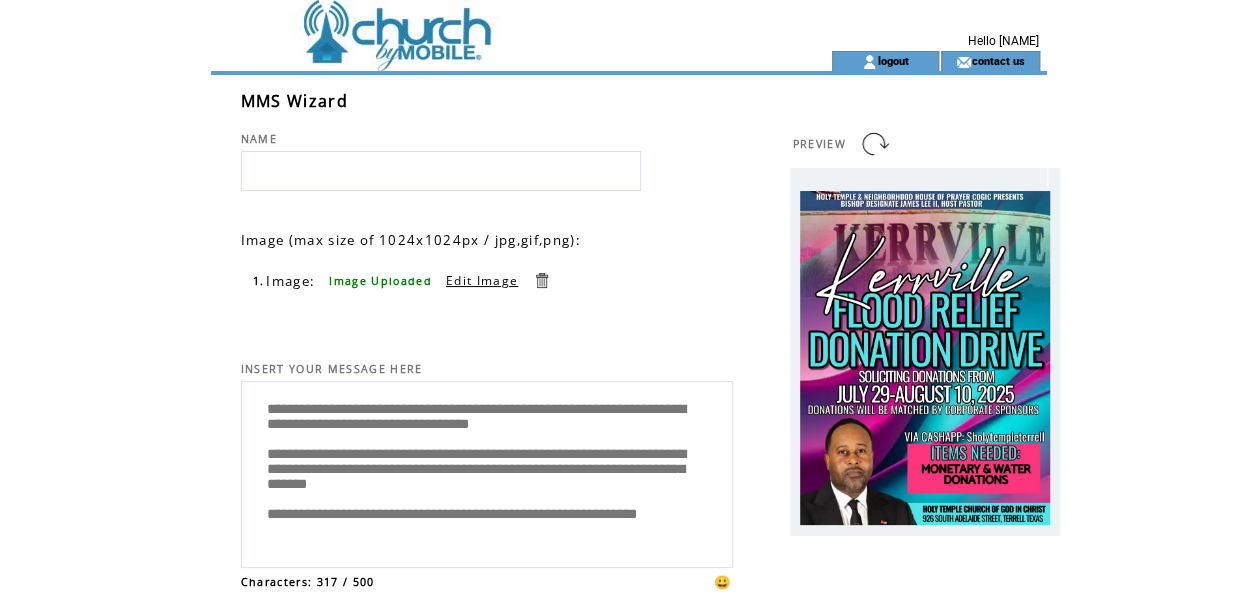 click on "**********" at bounding box center [487, 472] 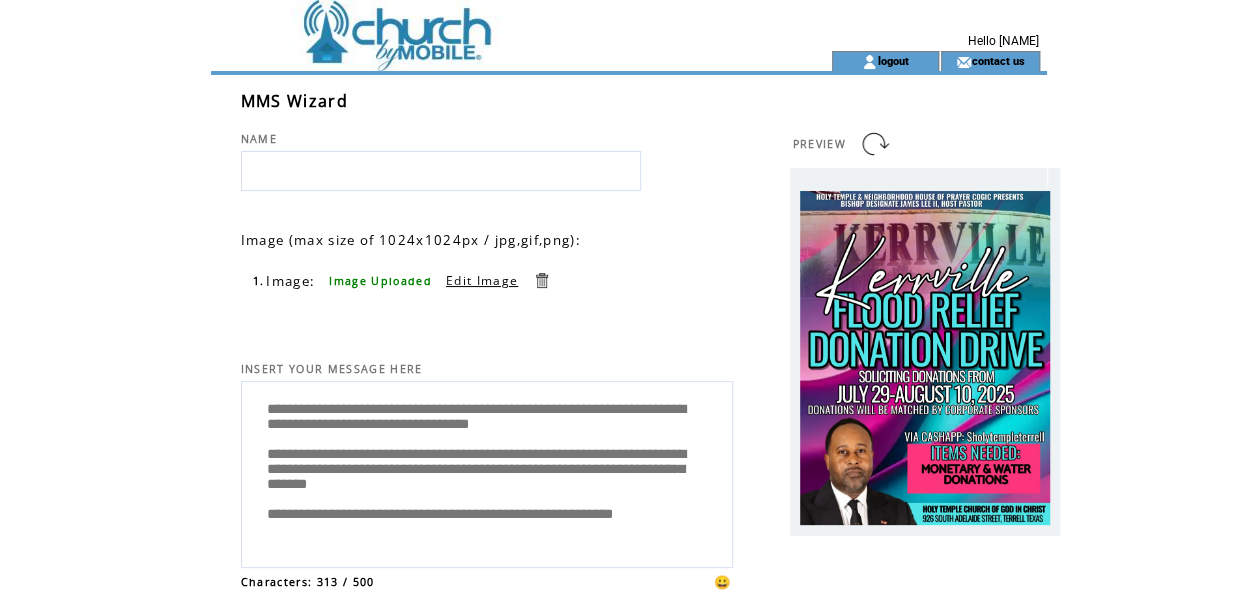 scroll, scrollTop: 40, scrollLeft: 0, axis: vertical 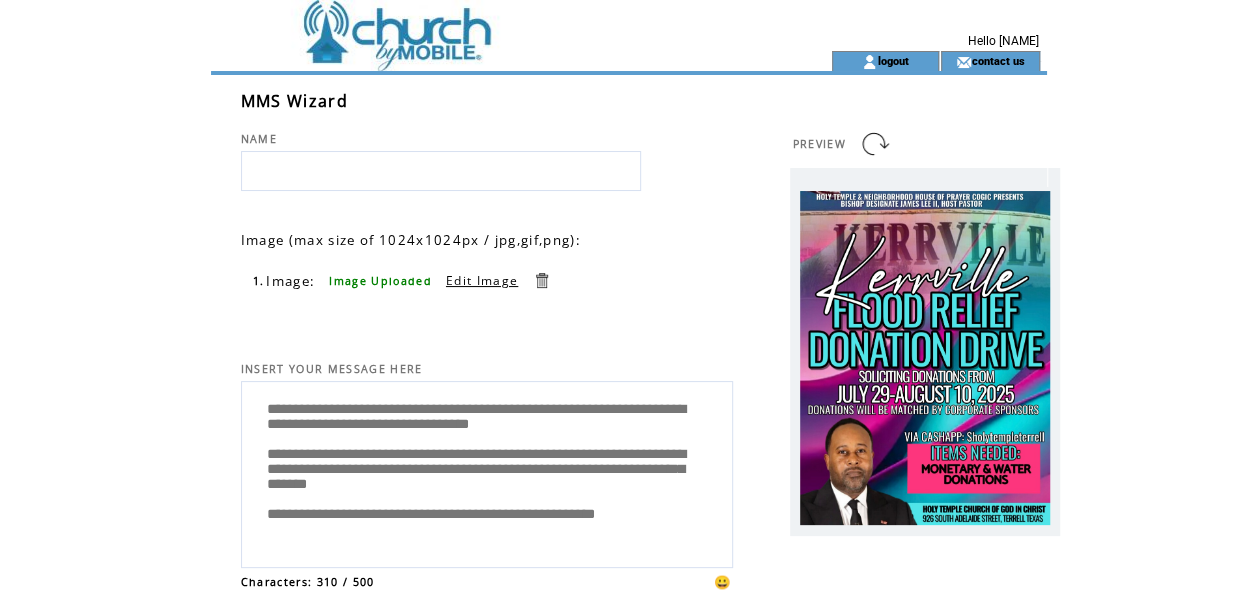 drag, startPoint x: 370, startPoint y: 516, endPoint x: 337, endPoint y: 519, distance: 33.13608 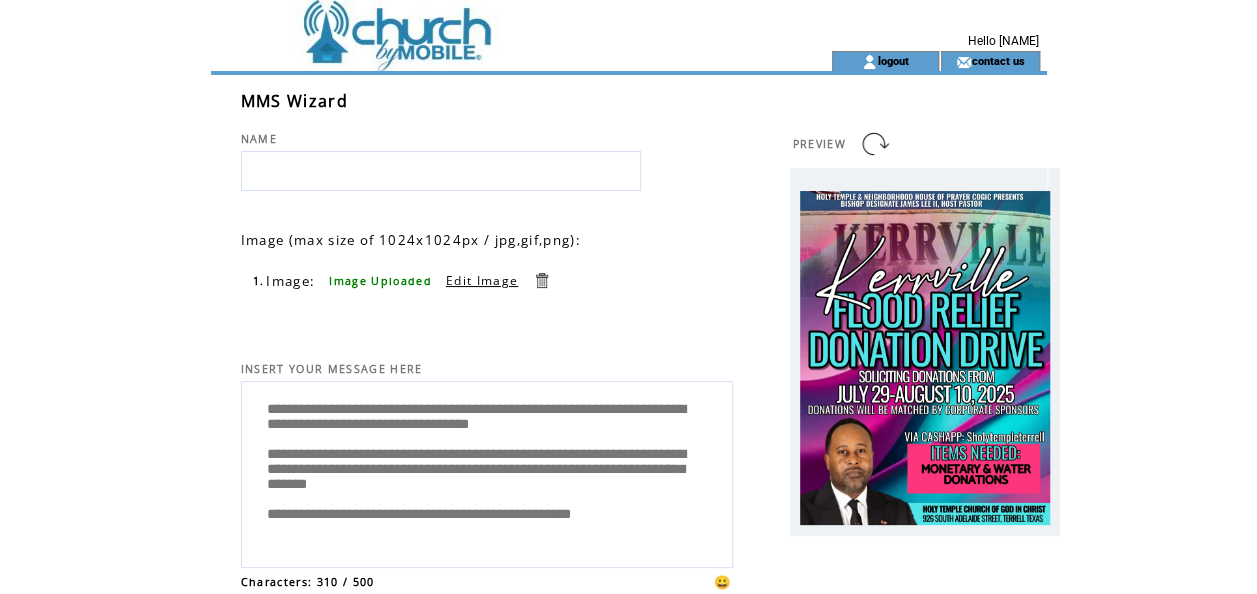 scroll, scrollTop: 20, scrollLeft: 0, axis: vertical 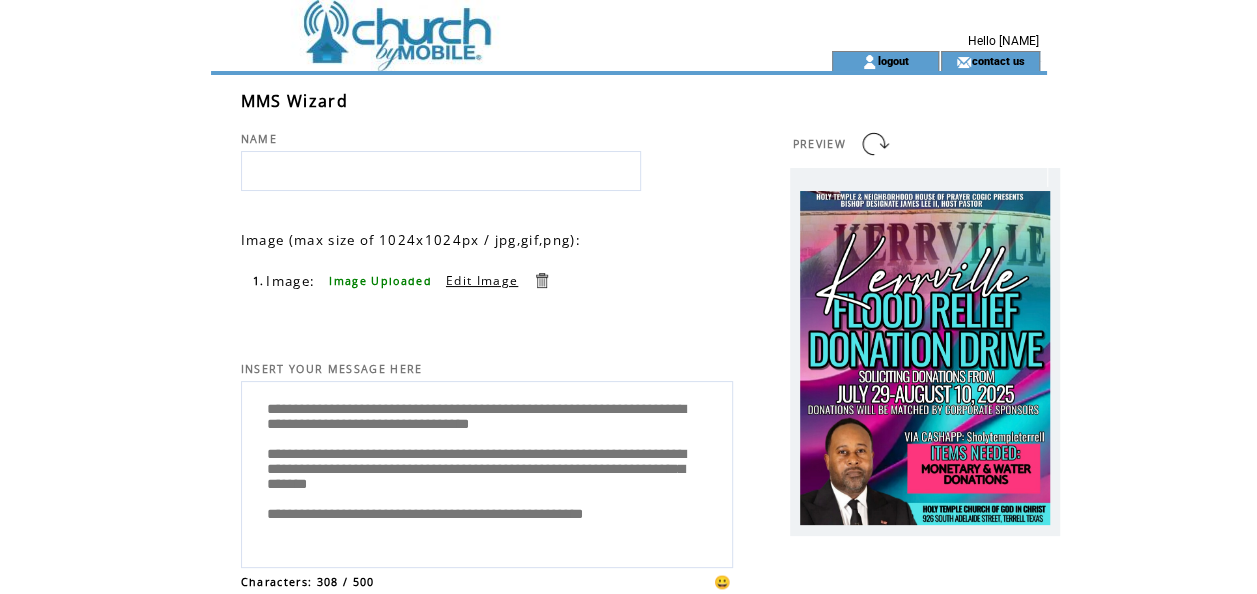 click on "**********" at bounding box center [487, 472] 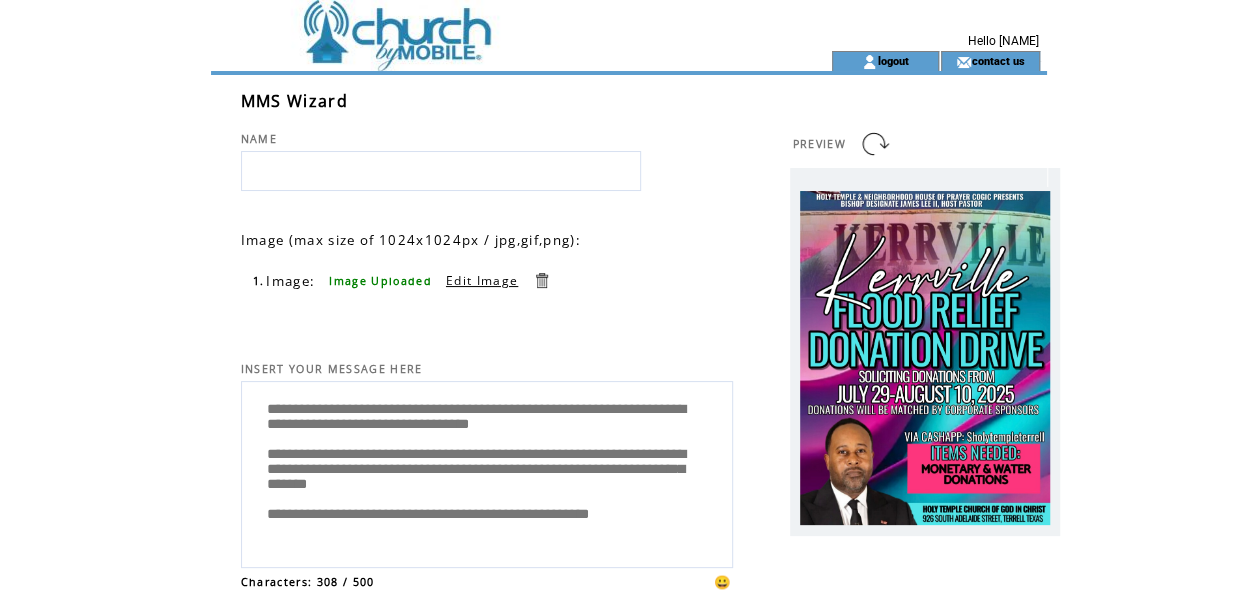scroll, scrollTop: 40, scrollLeft: 0, axis: vertical 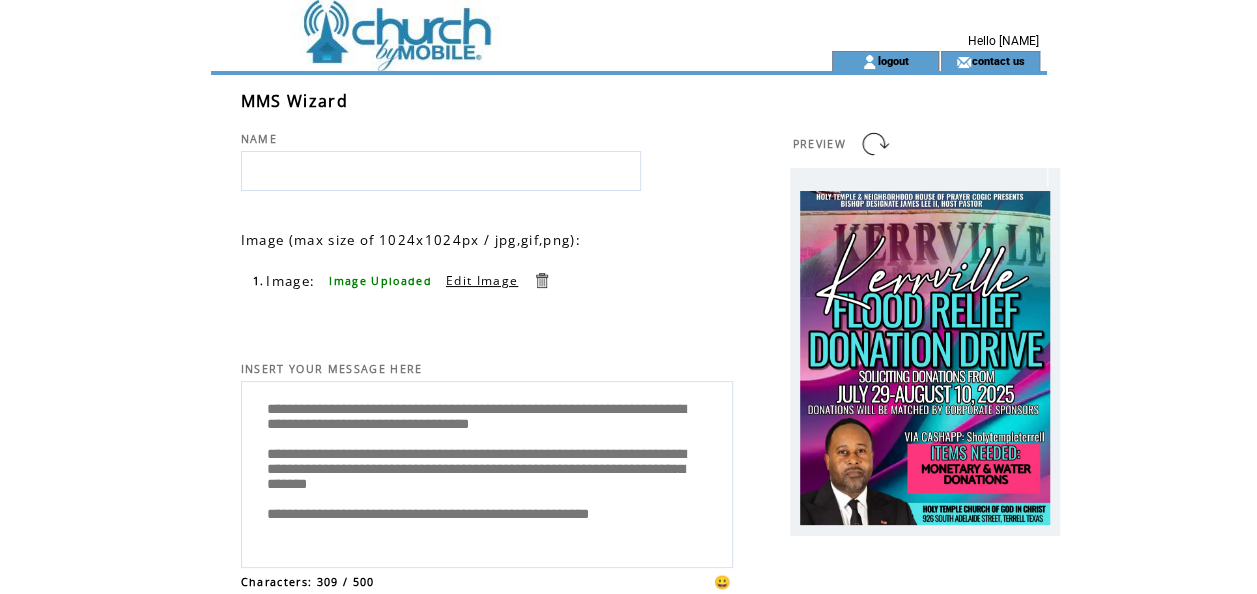 click on "**********" at bounding box center (487, 472) 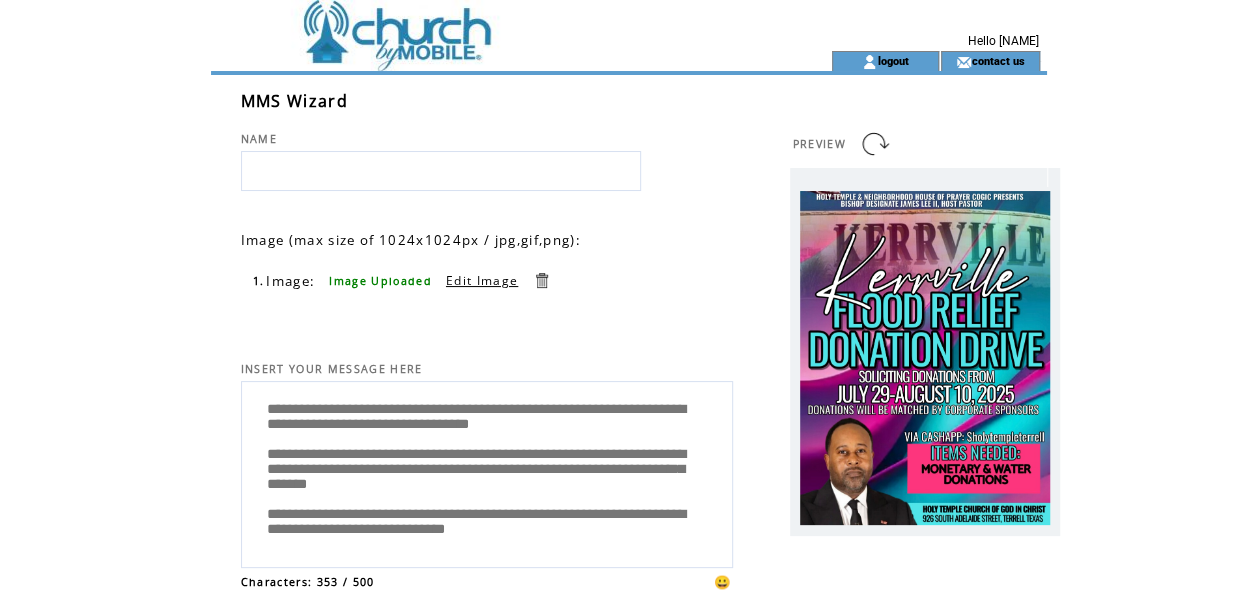 scroll, scrollTop: 45, scrollLeft: 0, axis: vertical 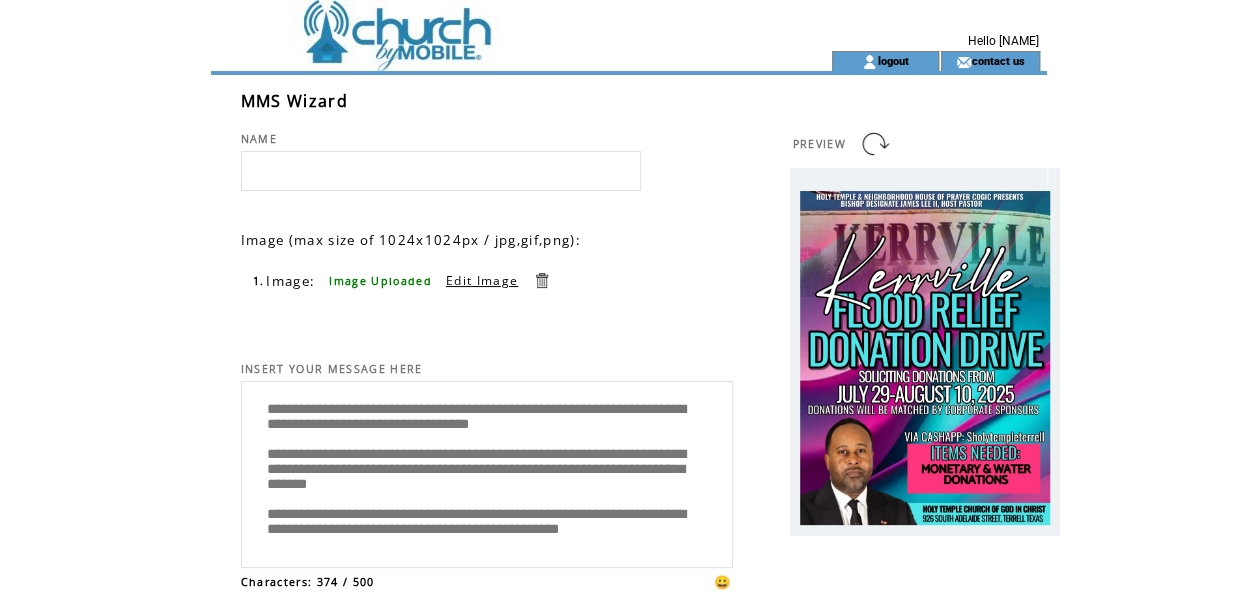 drag, startPoint x: 422, startPoint y: 547, endPoint x: 393, endPoint y: 516, distance: 42.44997 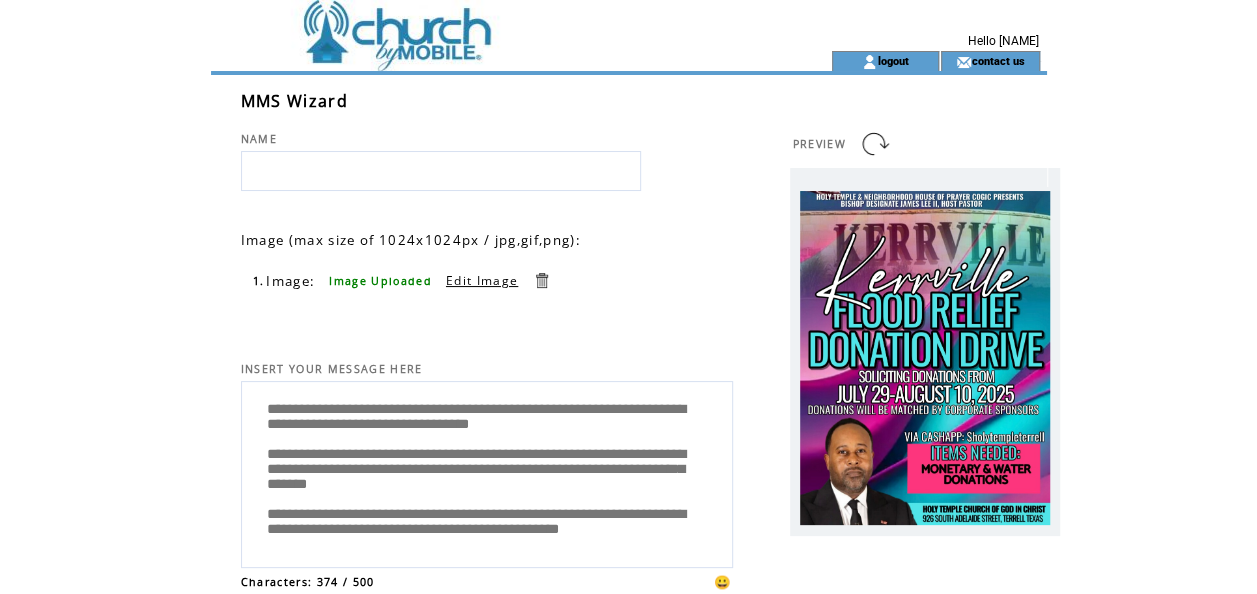 click on "**********" at bounding box center (487, 472) 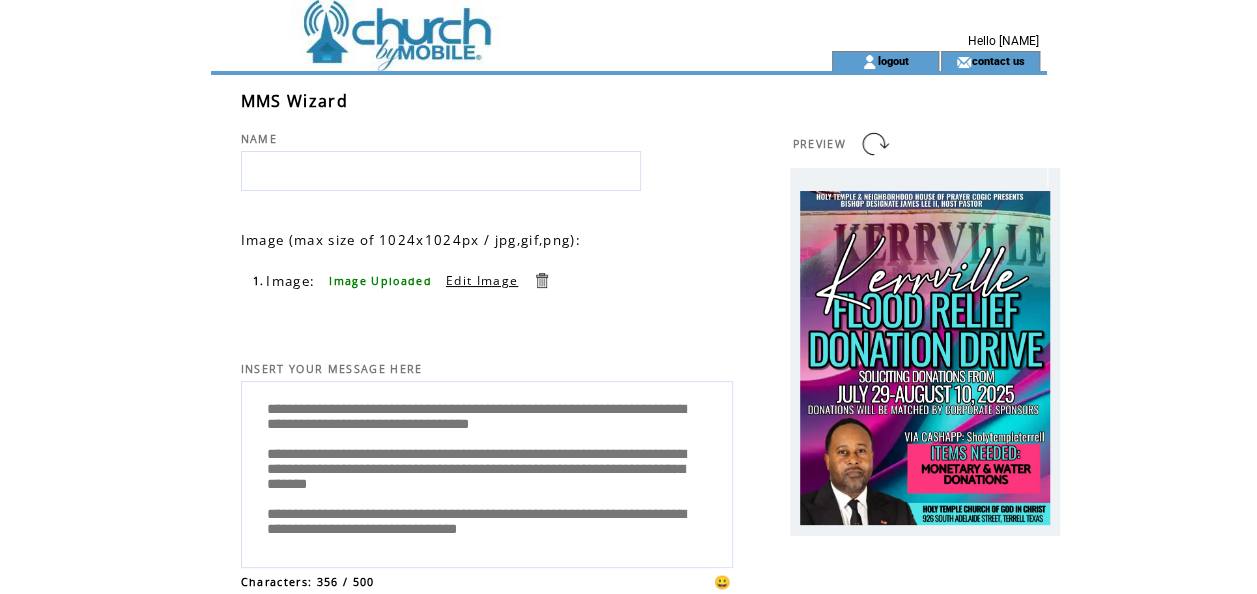 scroll, scrollTop: 60, scrollLeft: 0, axis: vertical 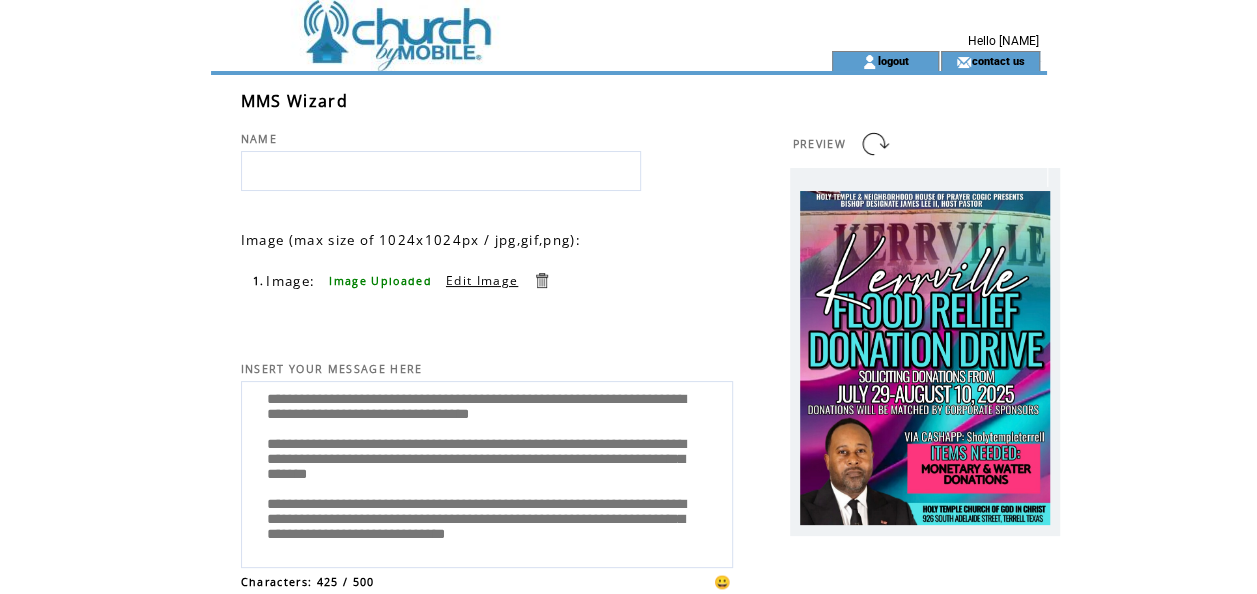 click on "**********" at bounding box center (487, 472) 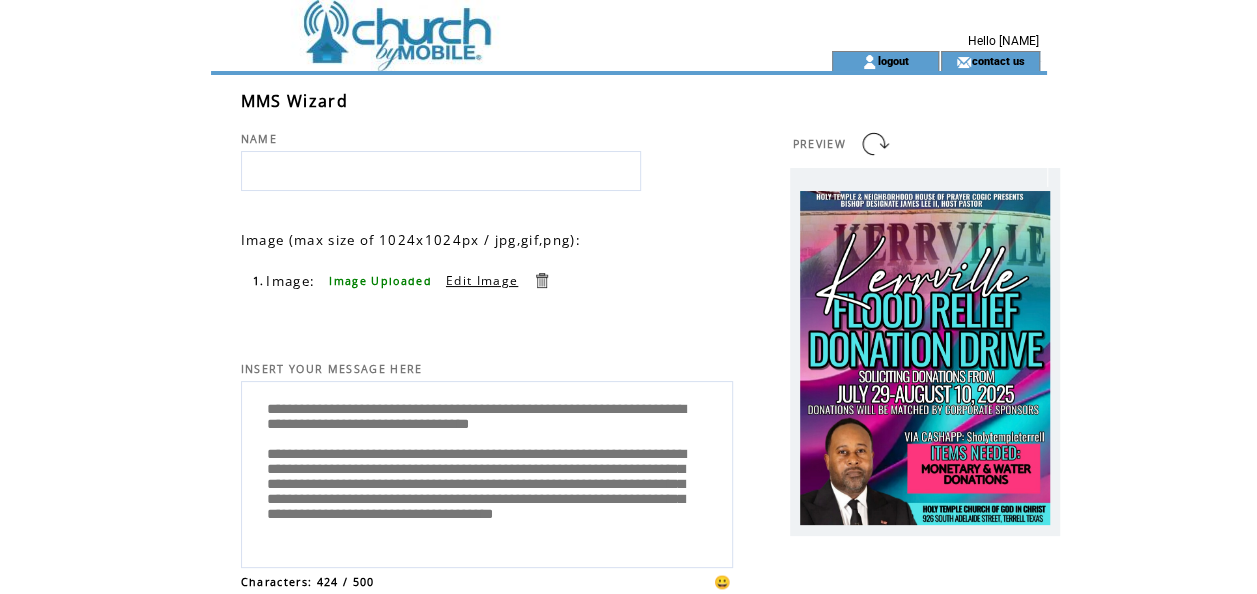 scroll, scrollTop: 45, scrollLeft: 0, axis: vertical 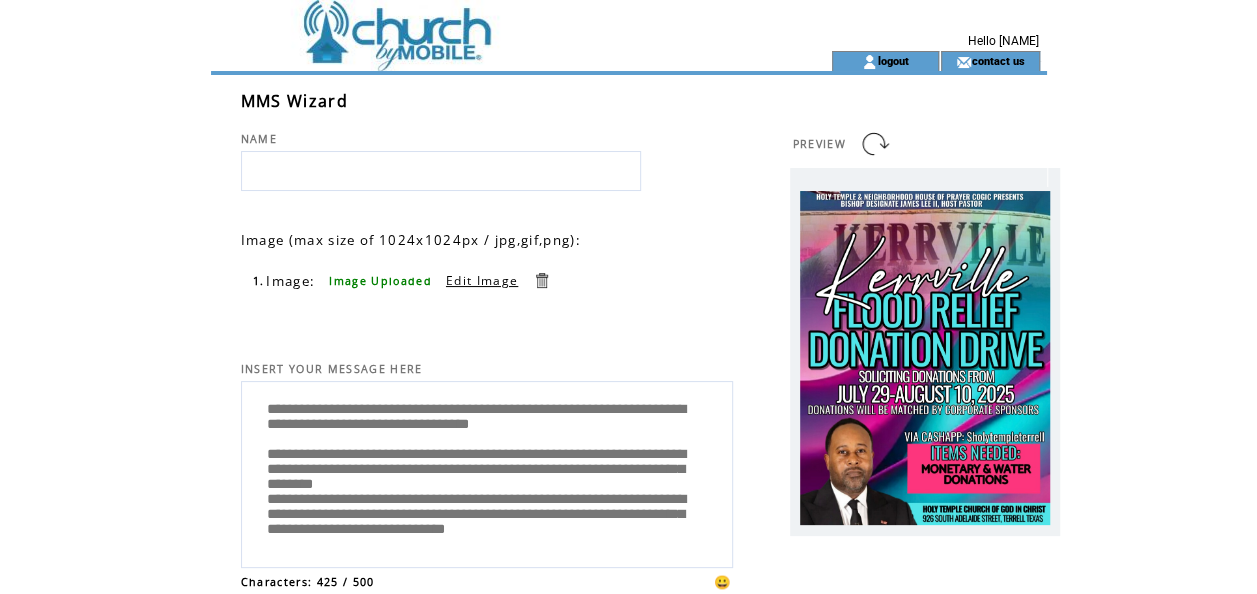 click on "**********" at bounding box center (487, 472) 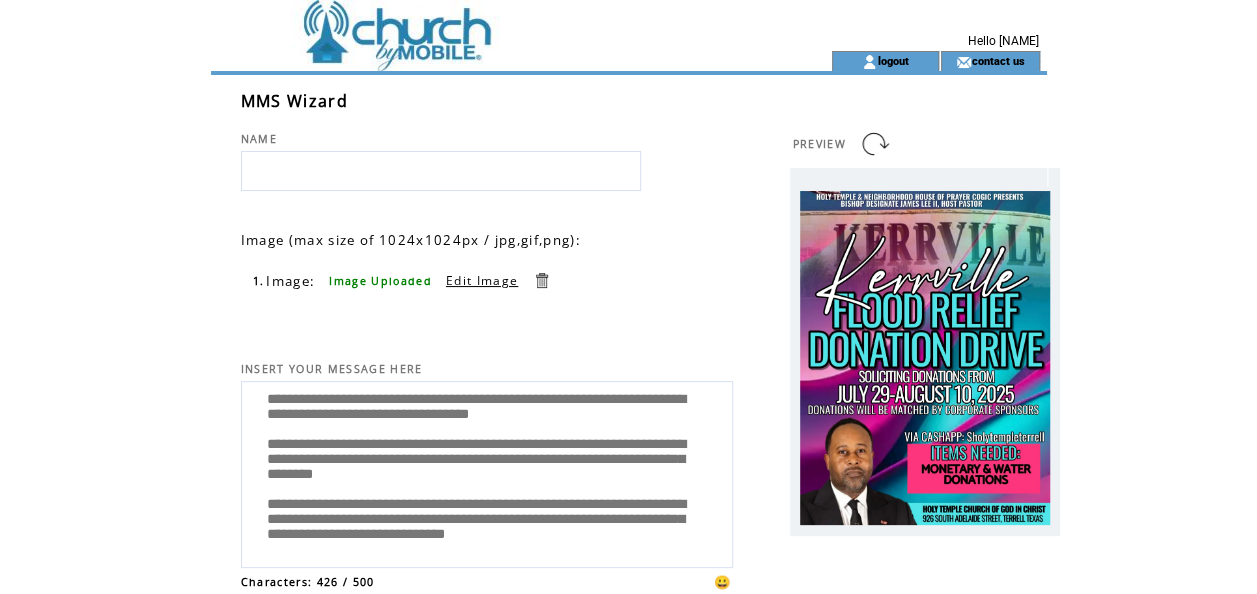 scroll, scrollTop: 0, scrollLeft: 0, axis: both 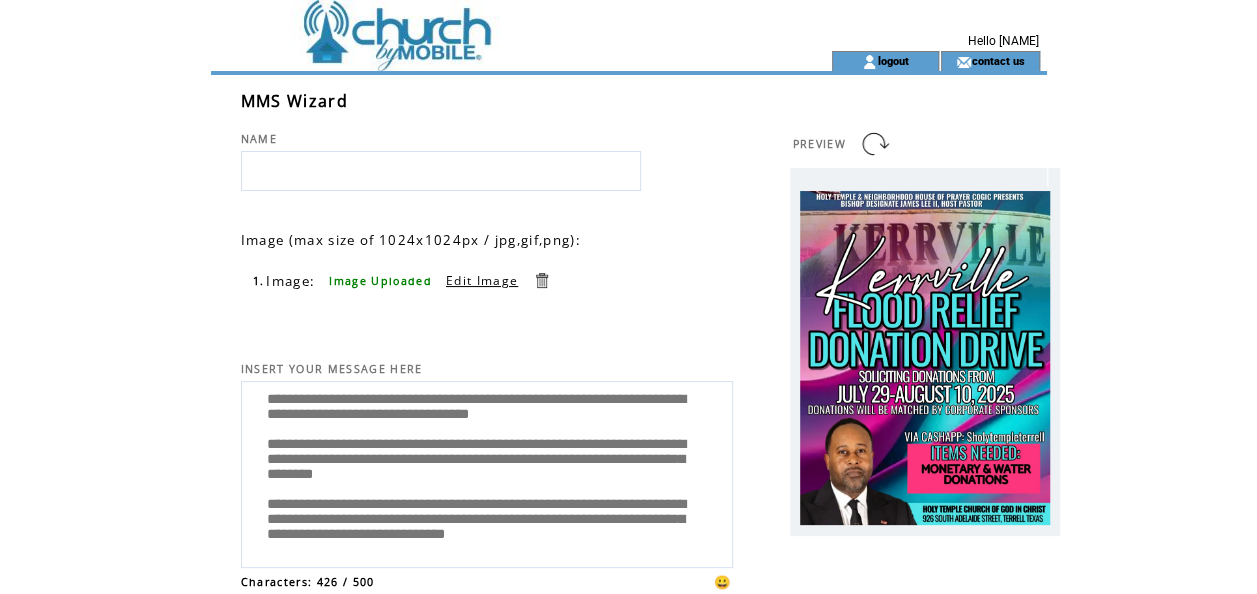 click on "**********" at bounding box center (487, 472) 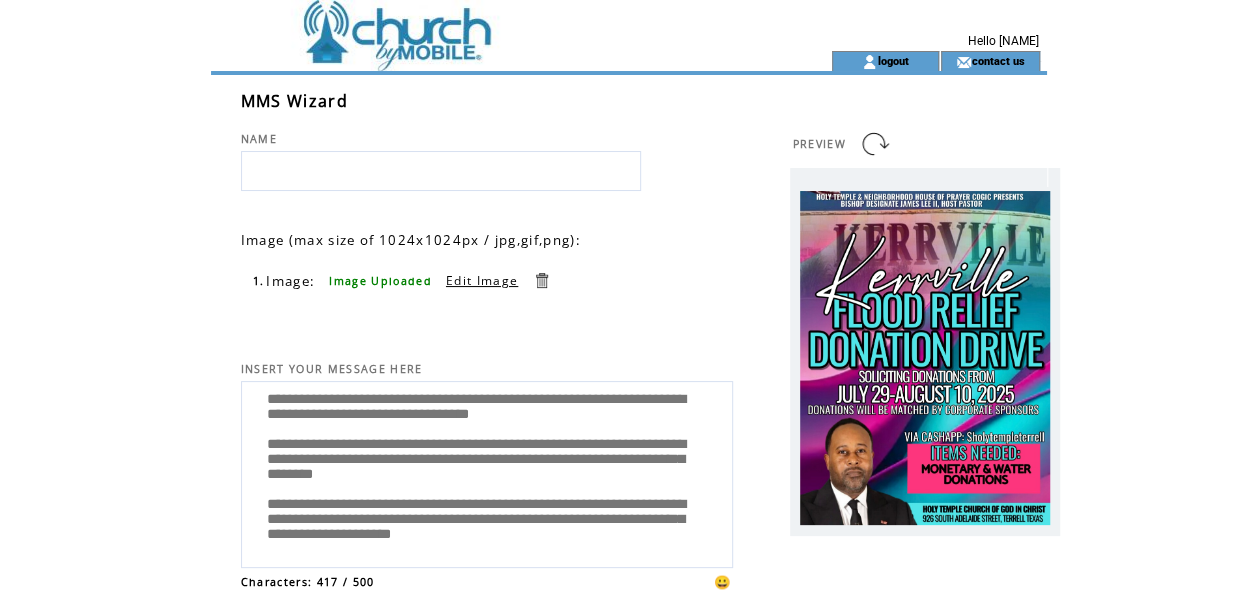 click on "**********" at bounding box center [487, 472] 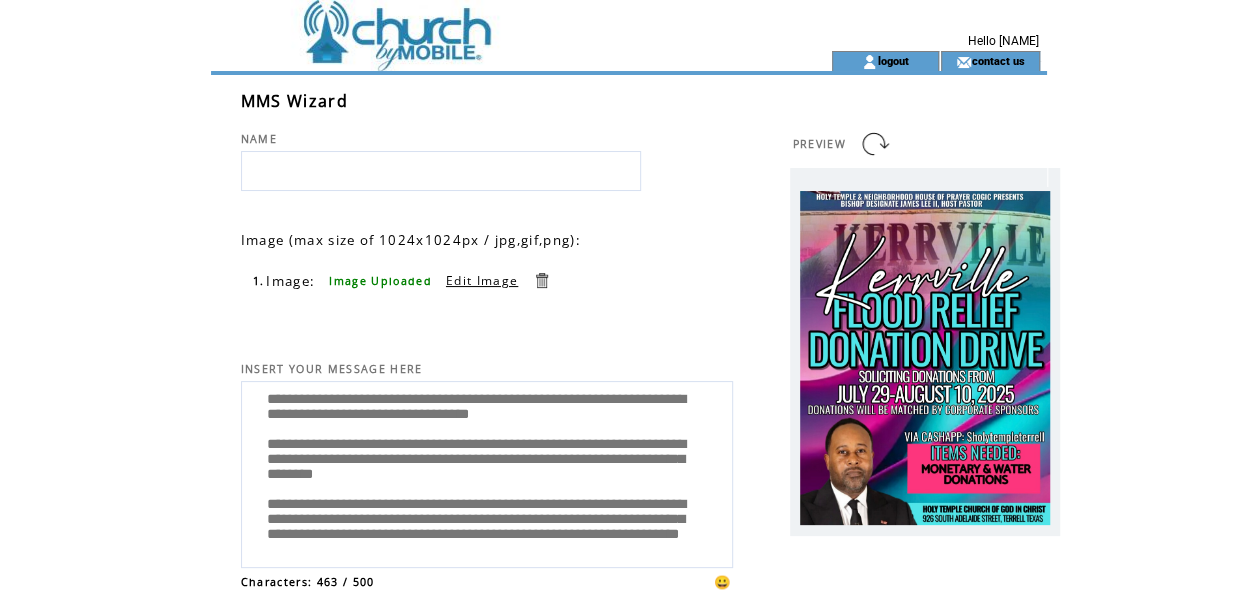 scroll, scrollTop: 85, scrollLeft: 0, axis: vertical 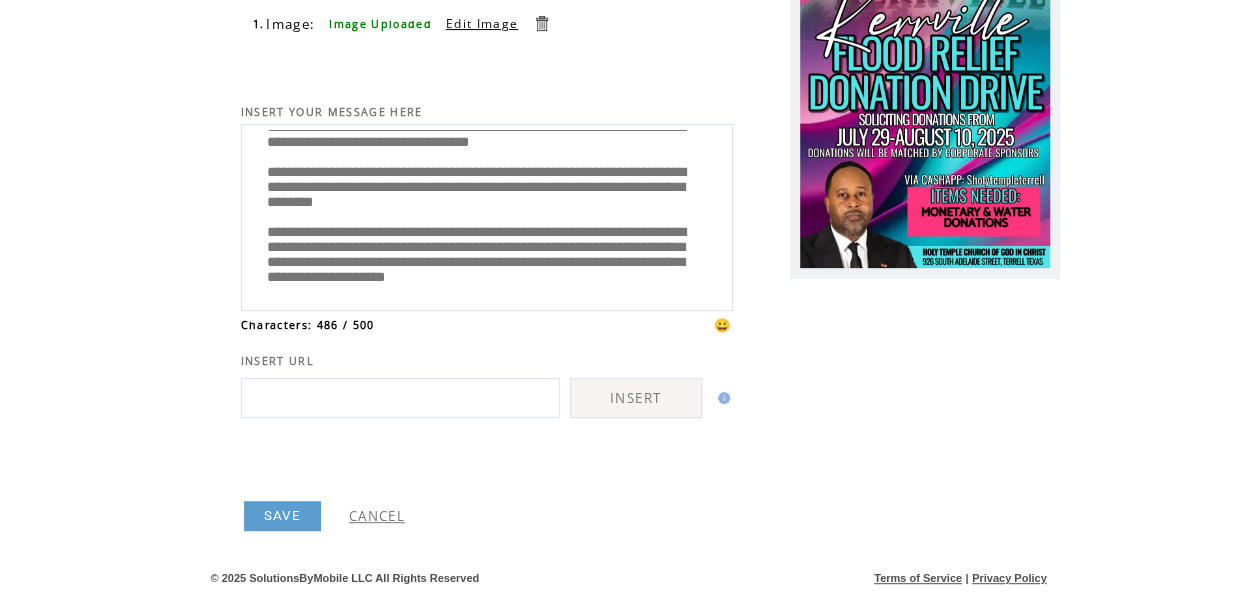 type on "**********" 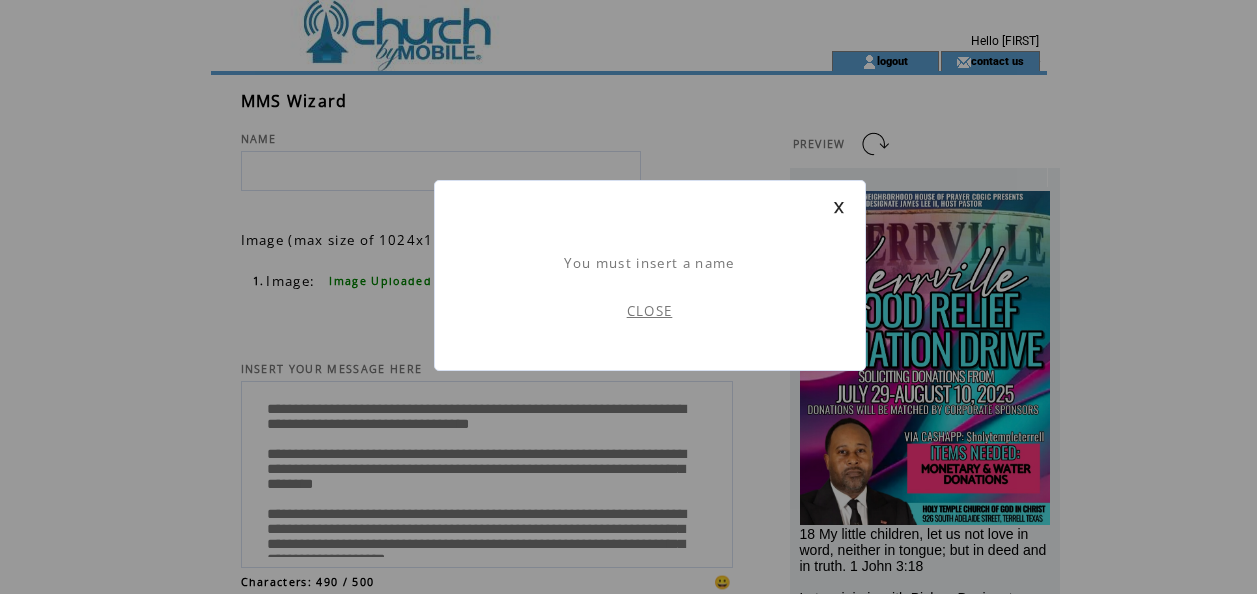 scroll, scrollTop: 1, scrollLeft: 0, axis: vertical 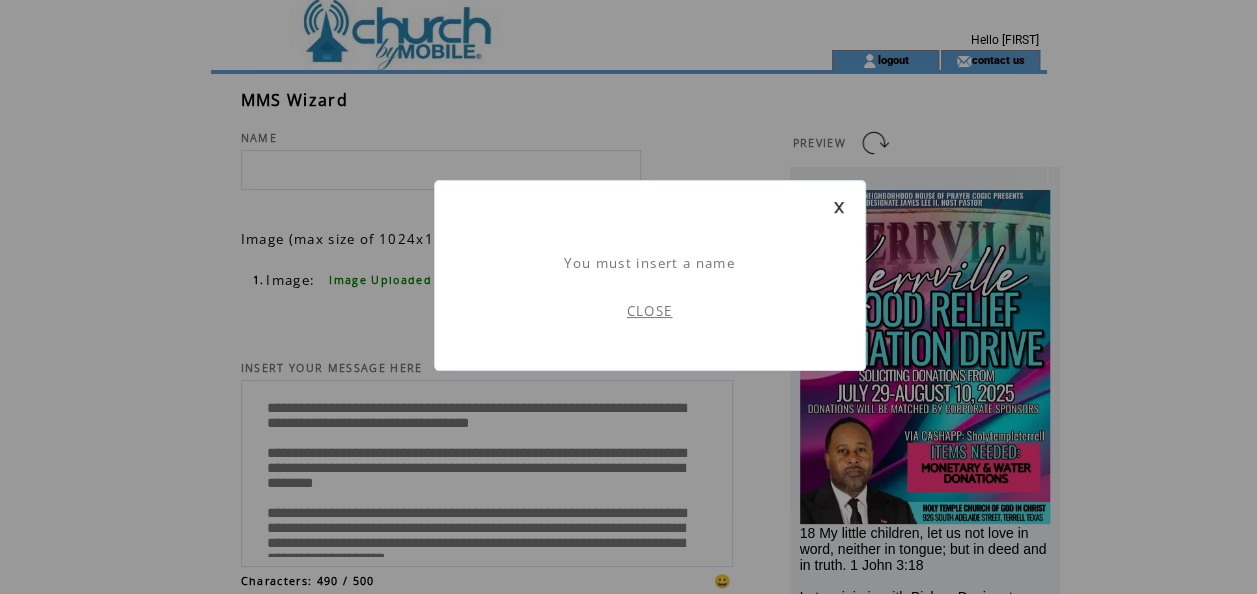 click on "CLOSE" at bounding box center [650, 311] 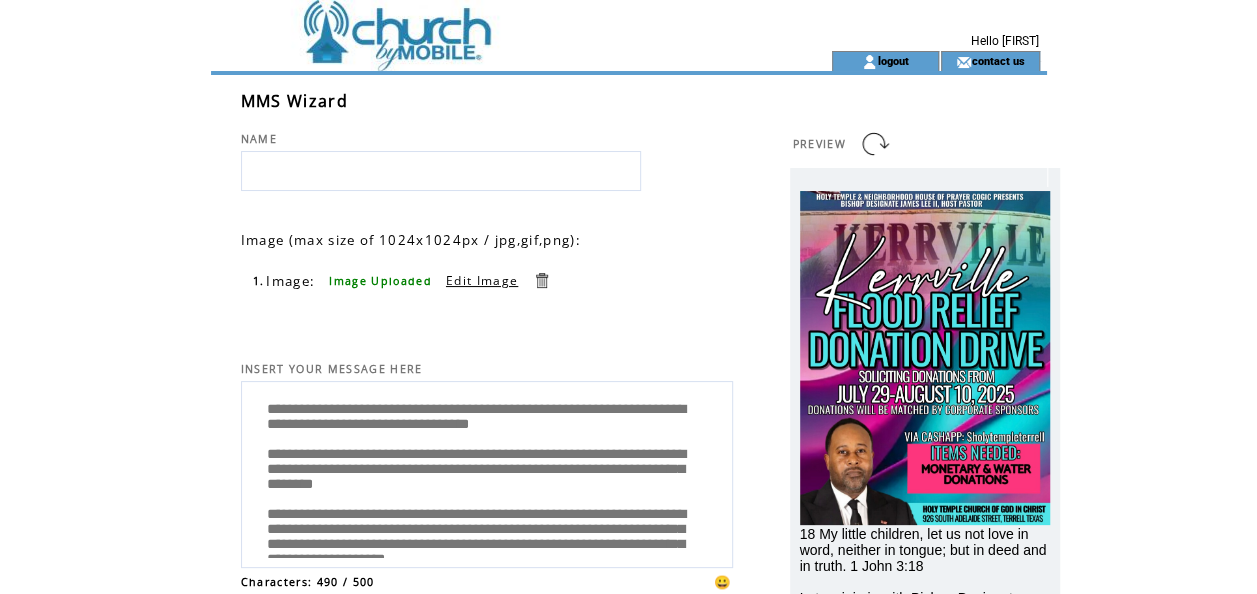 click at bounding box center [441, 171] 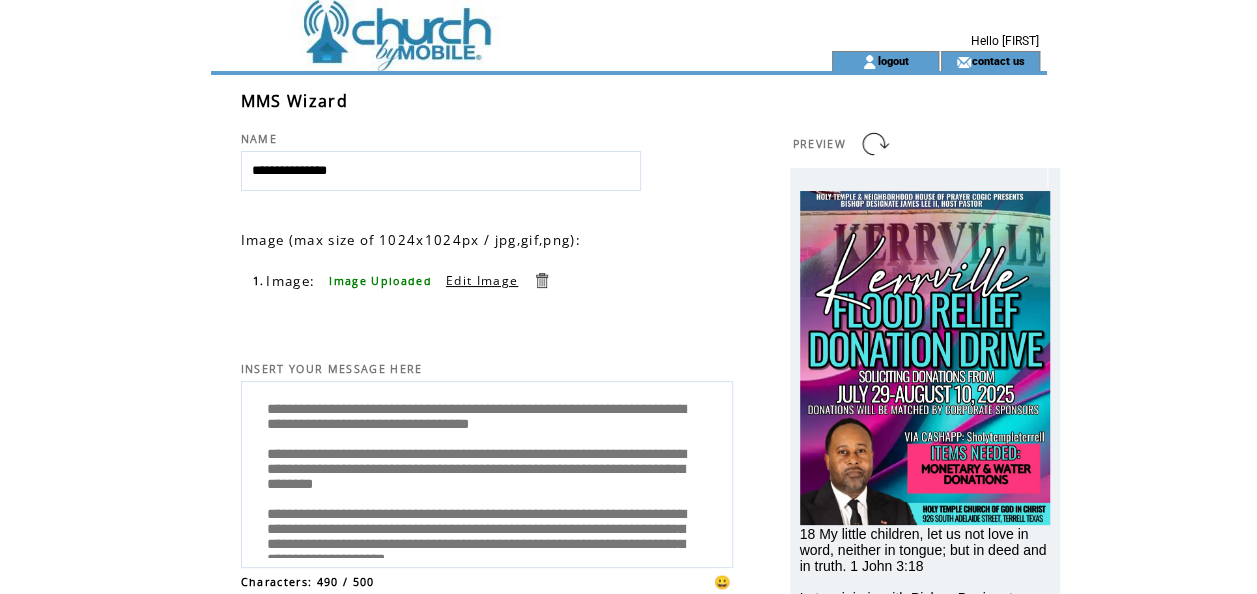 scroll, scrollTop: 260, scrollLeft: 0, axis: vertical 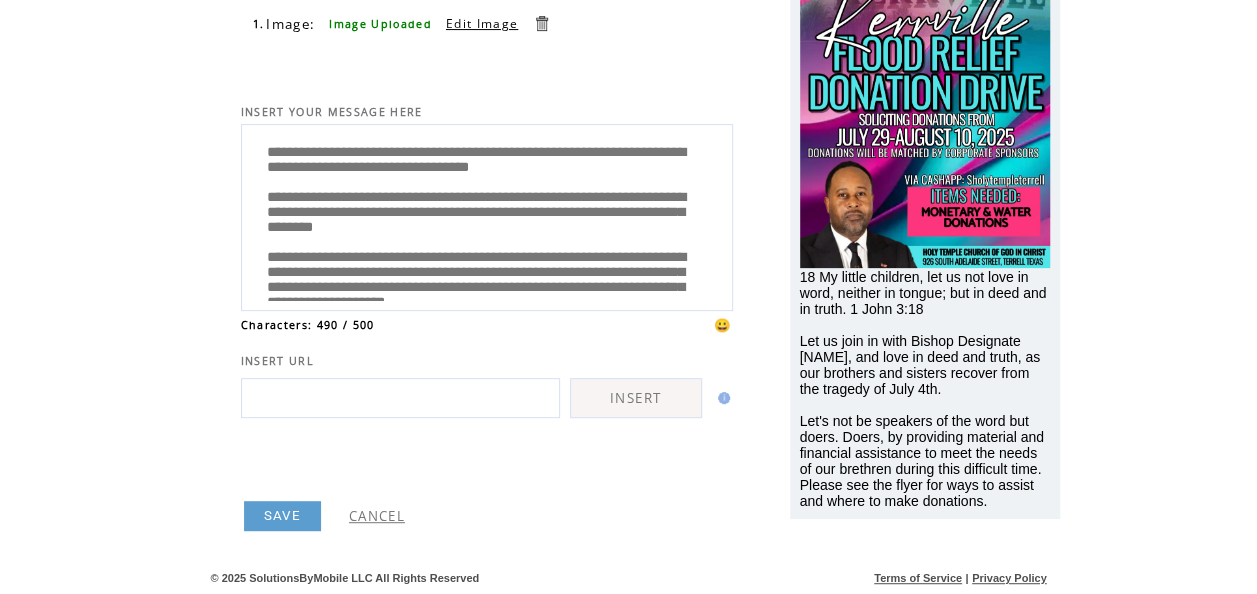 type on "**********" 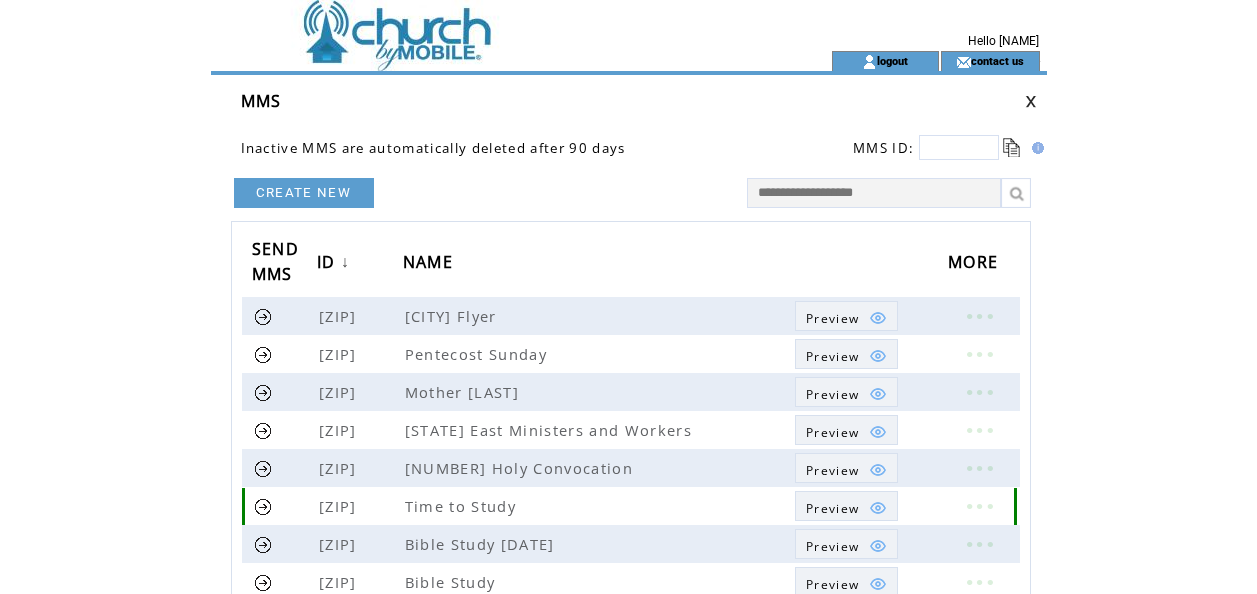 scroll, scrollTop: 0, scrollLeft: 0, axis: both 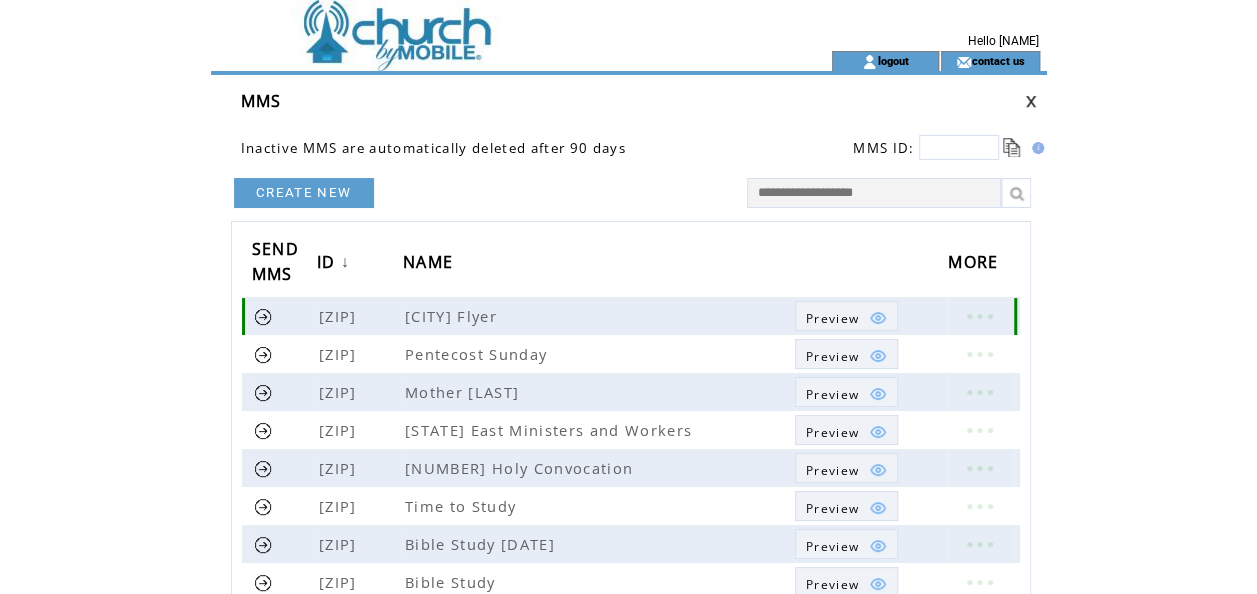 click at bounding box center [263, 316] 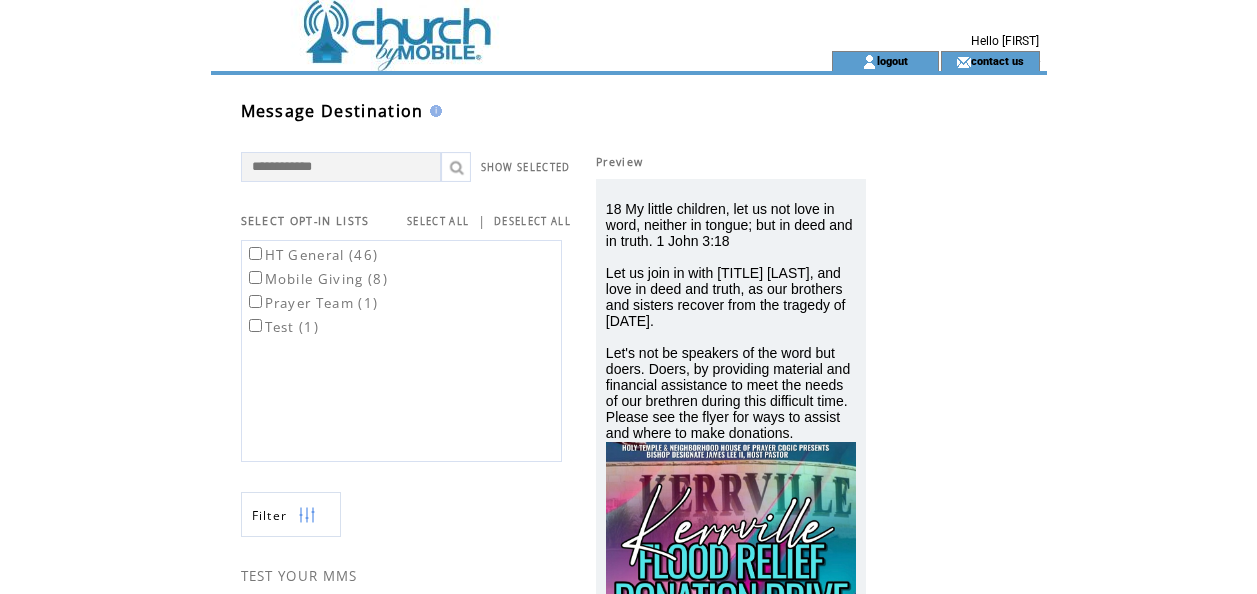 scroll, scrollTop: 0, scrollLeft: 0, axis: both 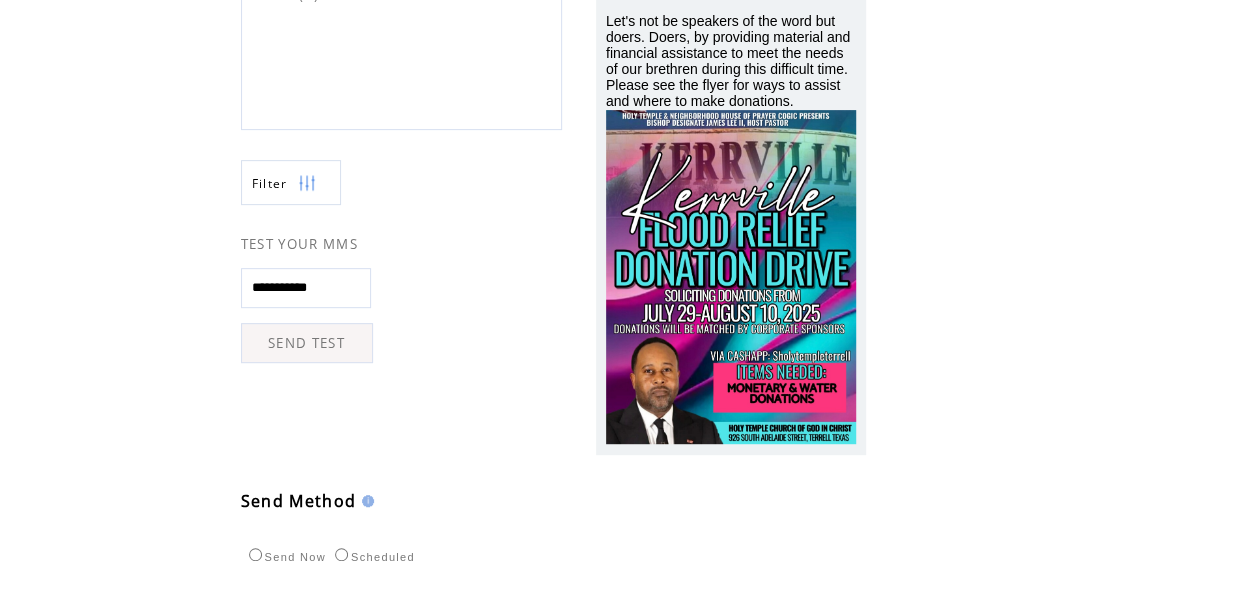 click on "**********" at bounding box center [306, 288] 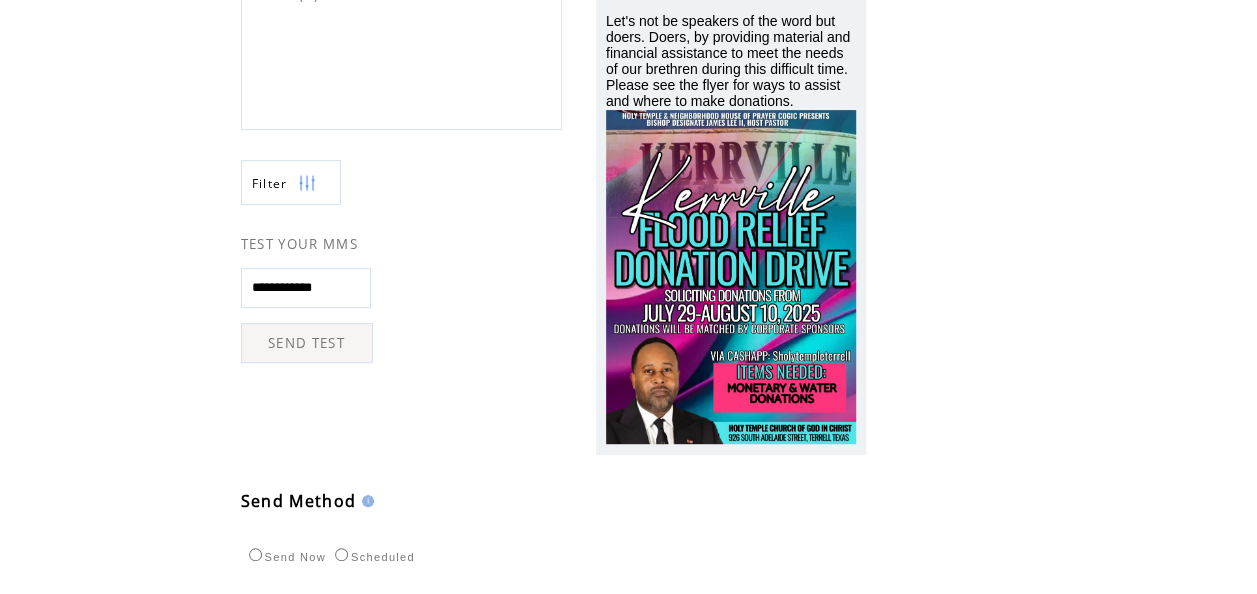 type on "**********" 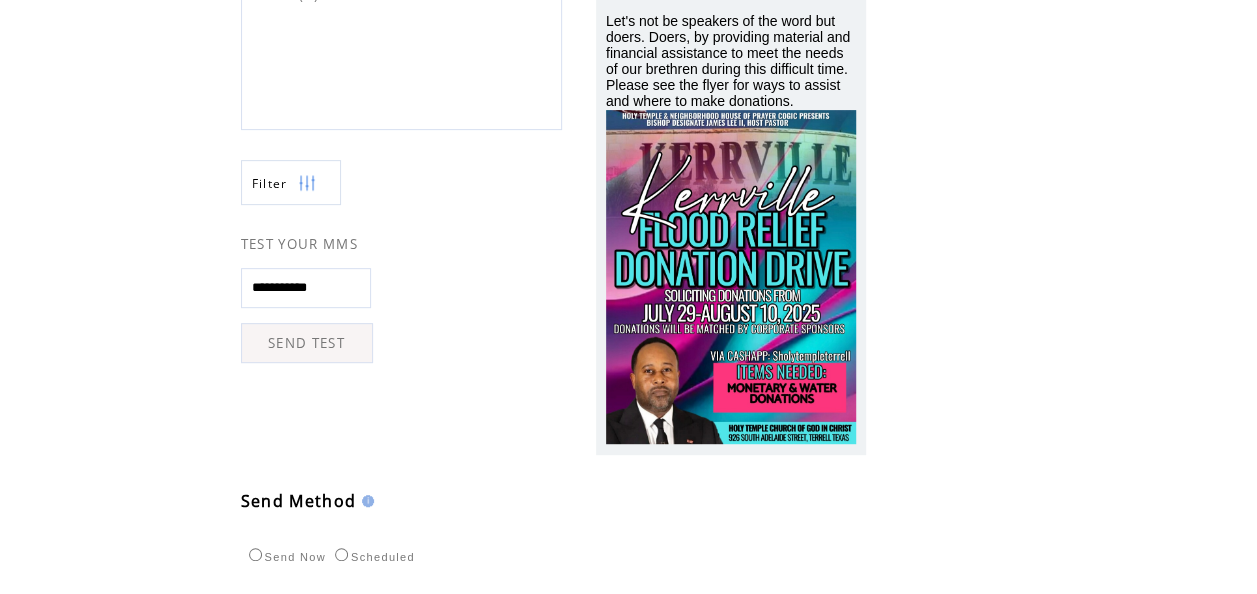 click on "SEND TEST" at bounding box center (307, 343) 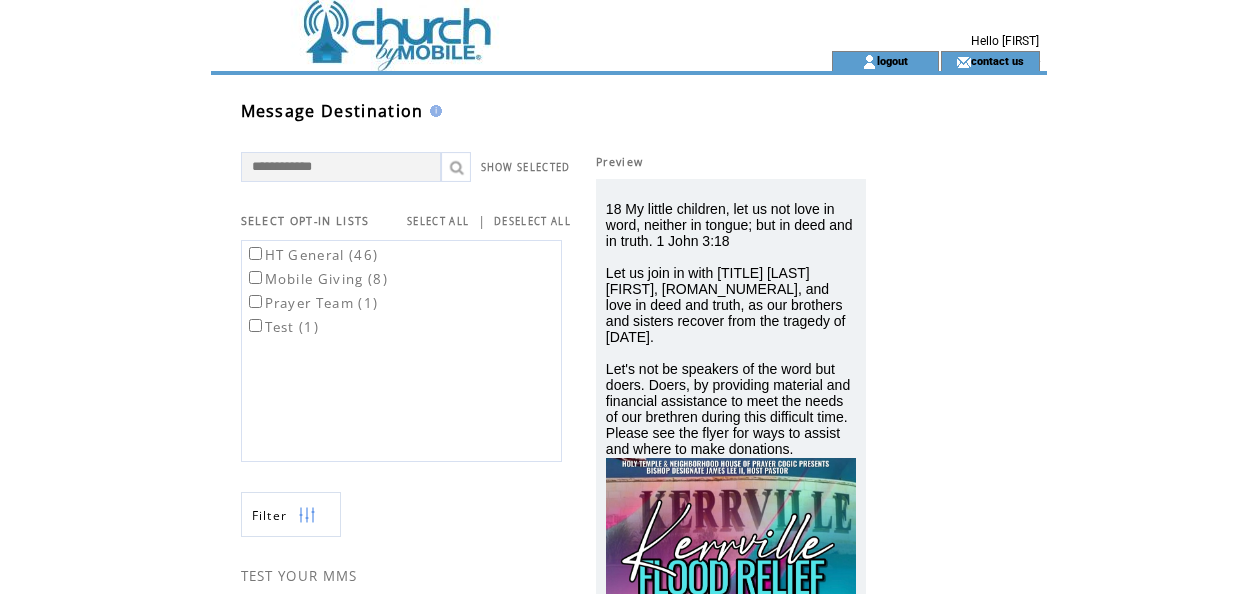 scroll, scrollTop: 0, scrollLeft: 0, axis: both 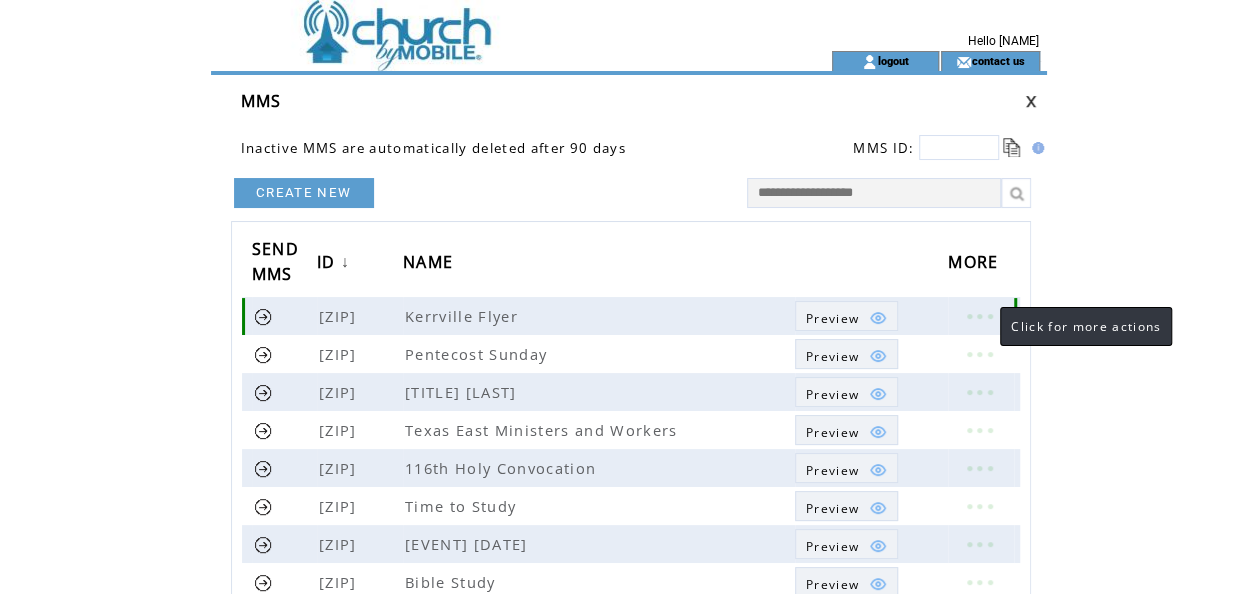 click at bounding box center [979, 316] 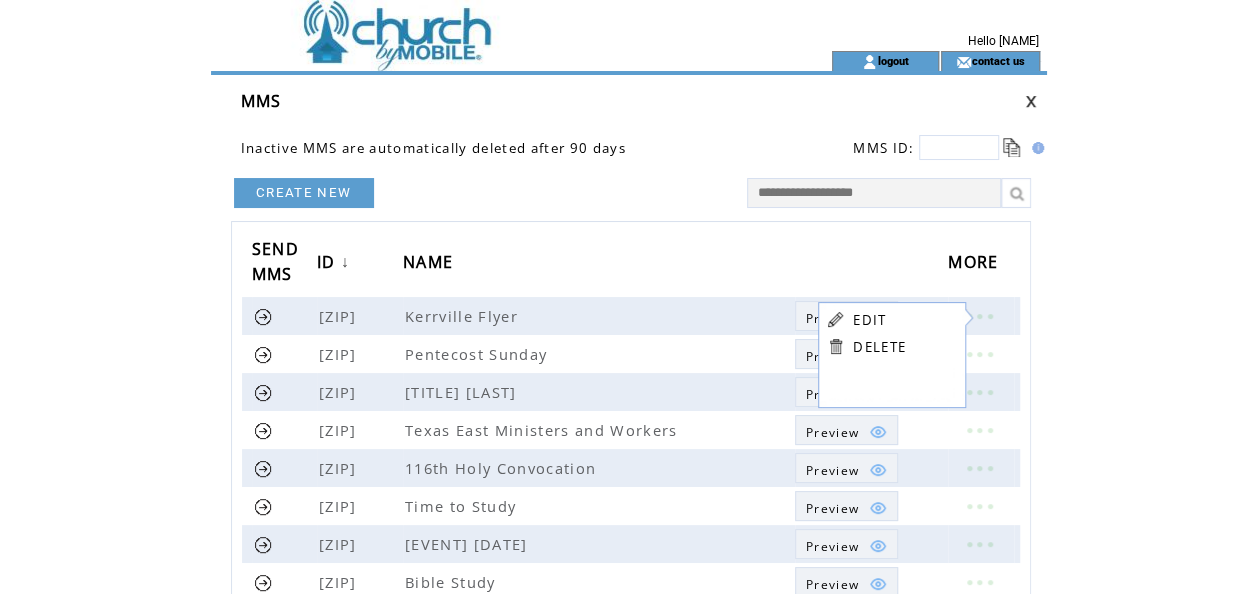 click on "EDIT DELETE" at bounding box center [866, 333] 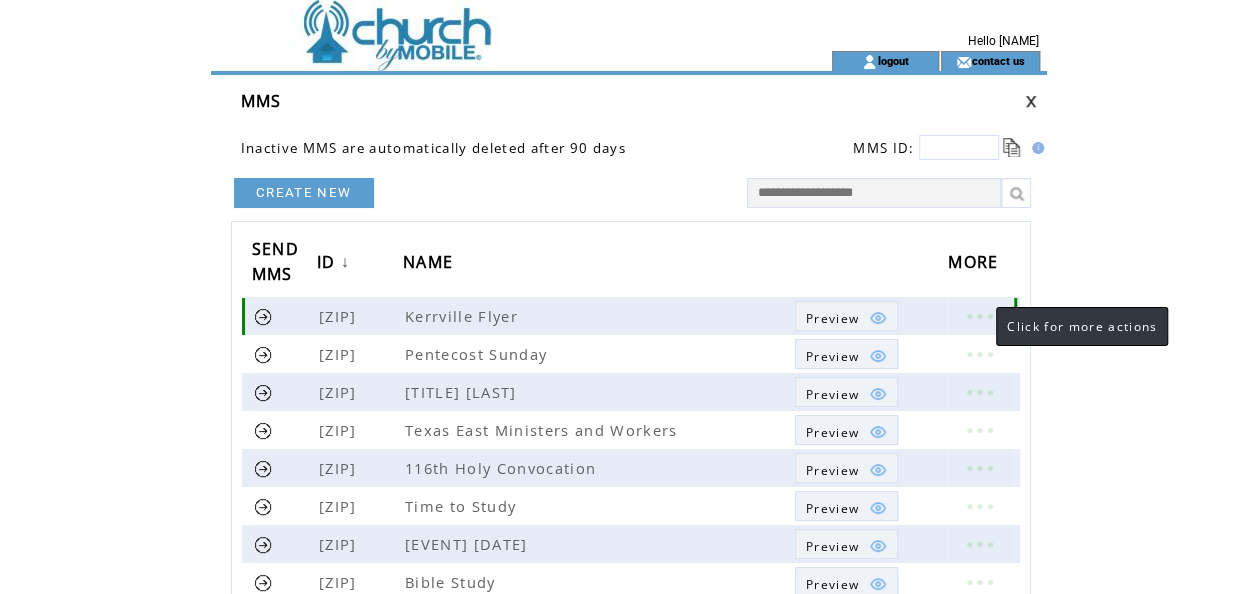 click at bounding box center [979, 316] 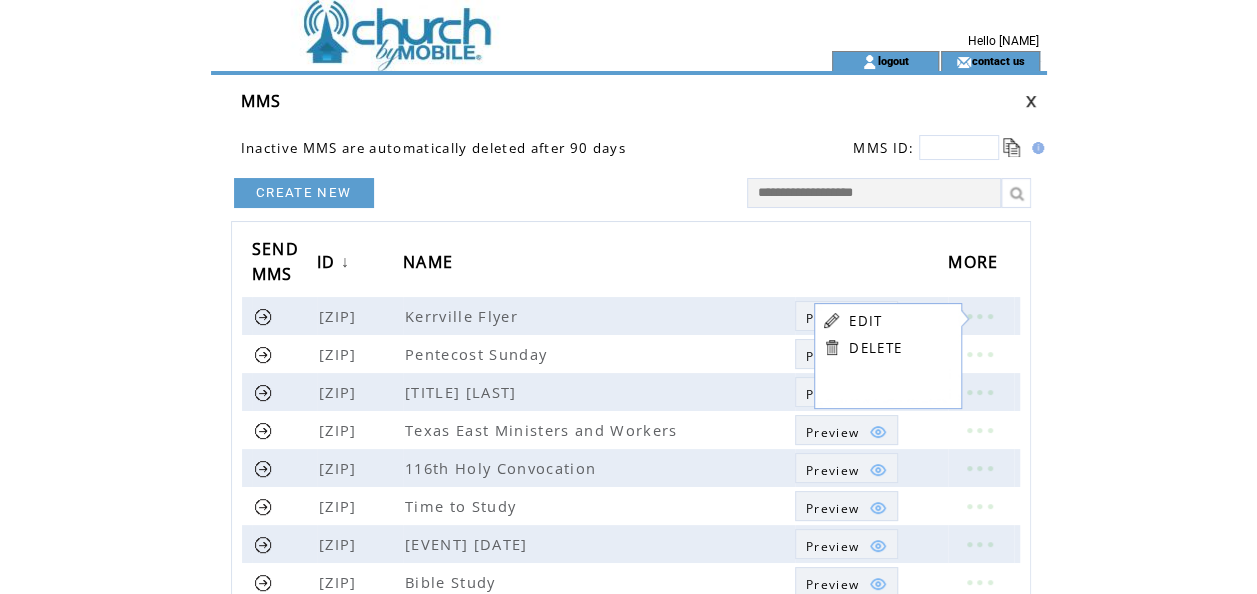 click on "EDIT" at bounding box center (865, 321) 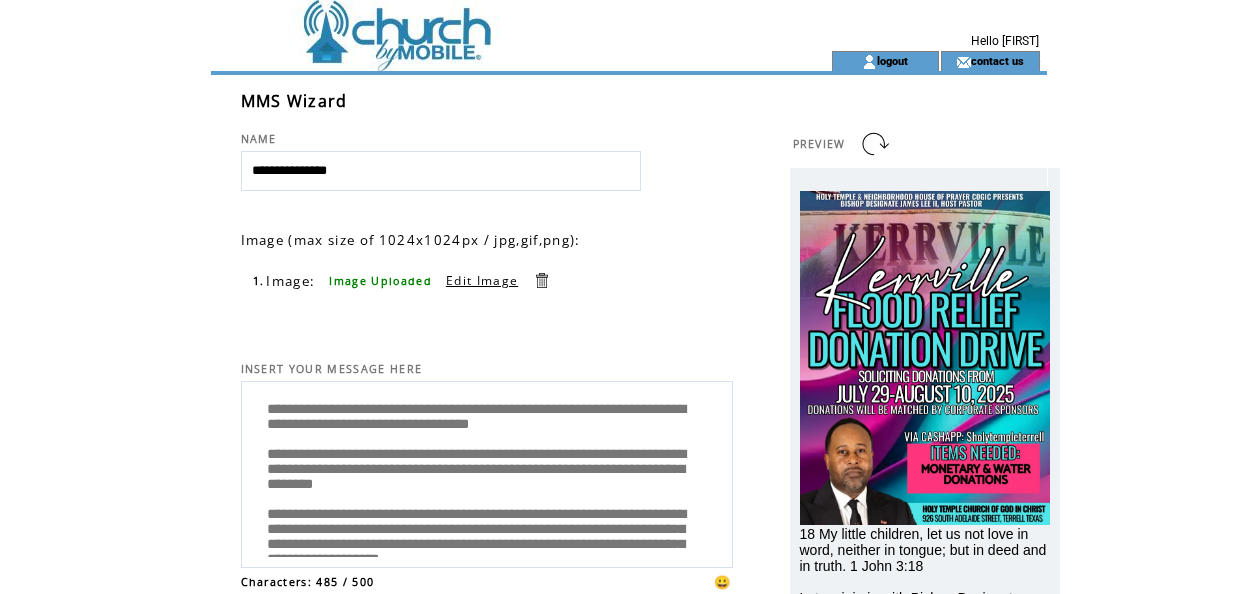 scroll, scrollTop: 0, scrollLeft: 0, axis: both 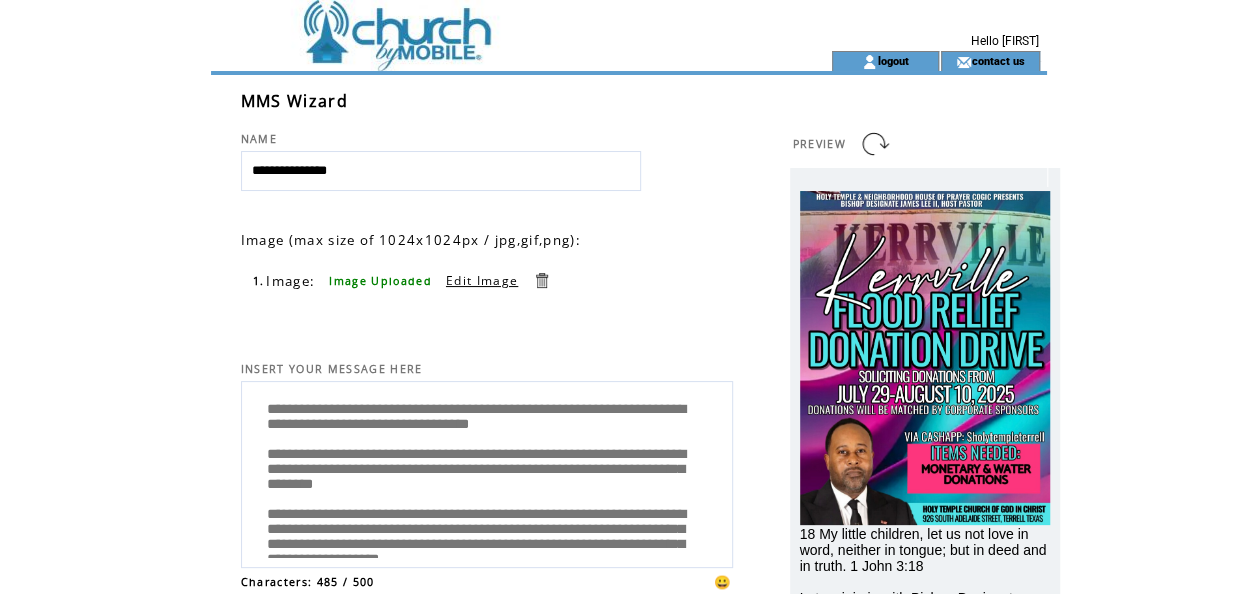 click on "**********" at bounding box center (487, 472) 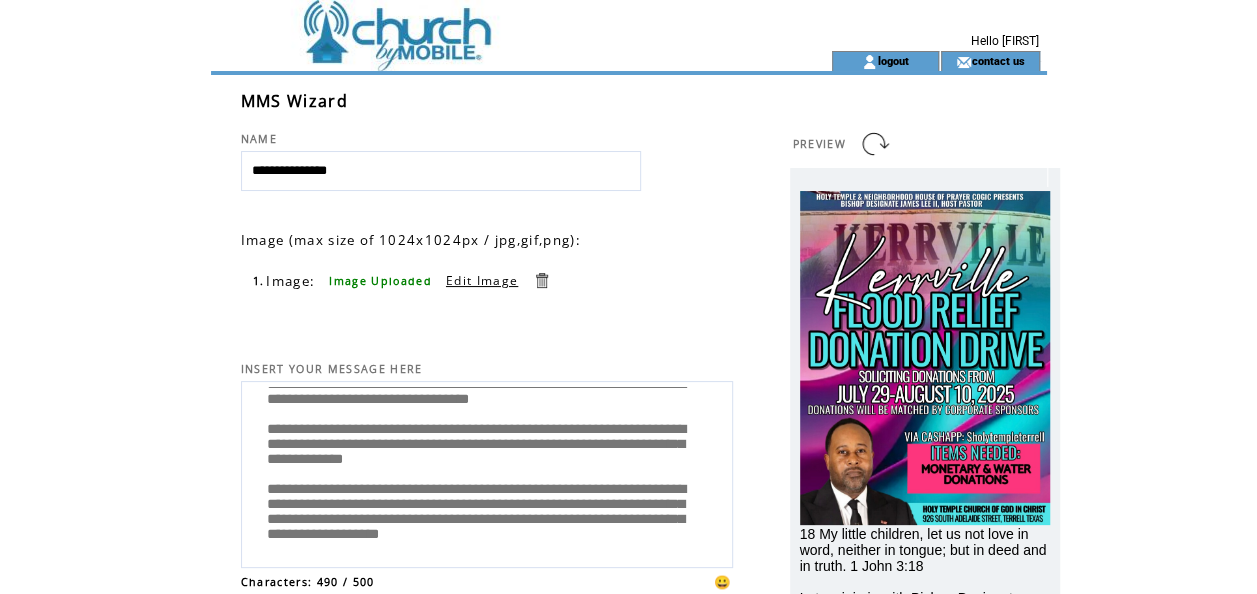 scroll, scrollTop: 100, scrollLeft: 0, axis: vertical 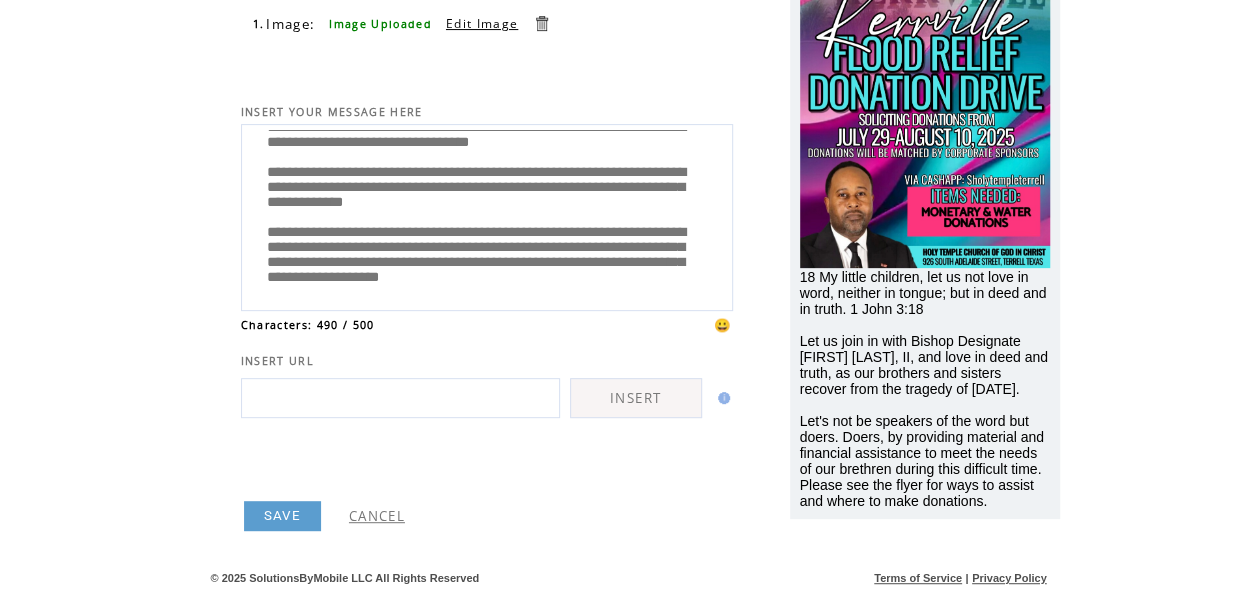 type on "**********" 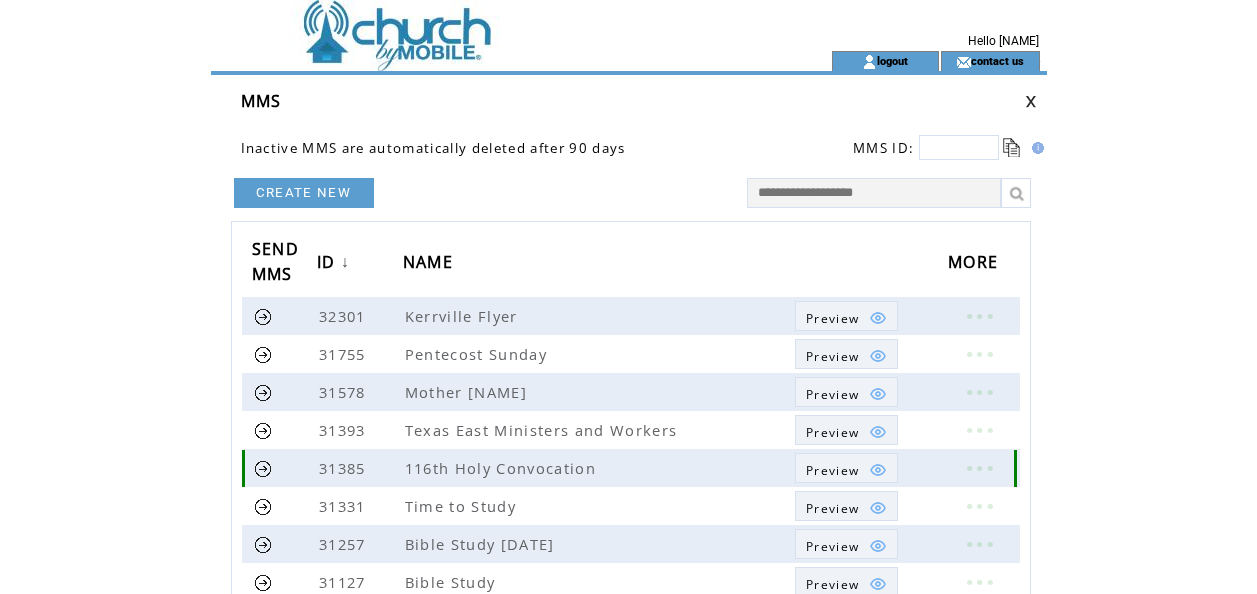 scroll, scrollTop: 0, scrollLeft: 0, axis: both 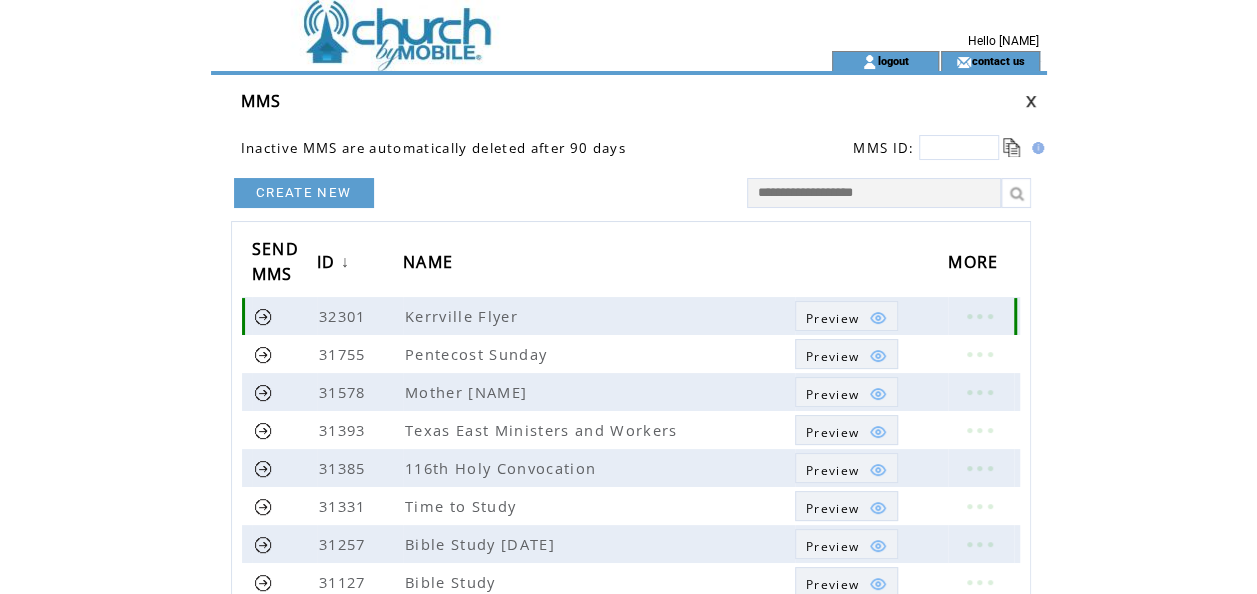 click at bounding box center [263, 316] 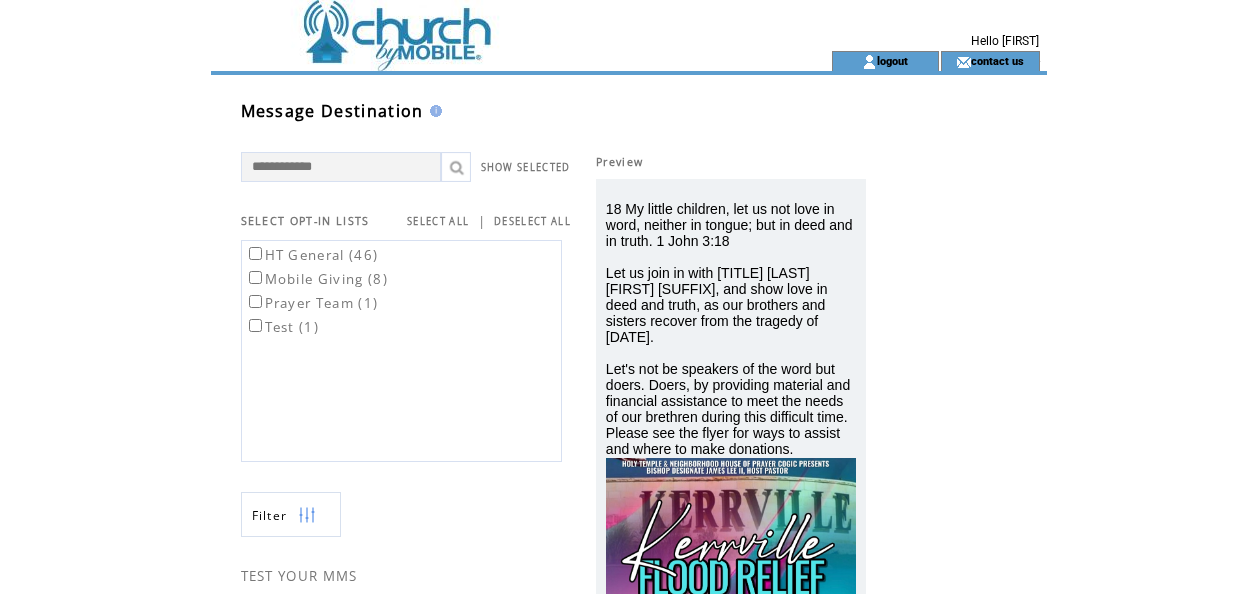 scroll, scrollTop: 0, scrollLeft: 0, axis: both 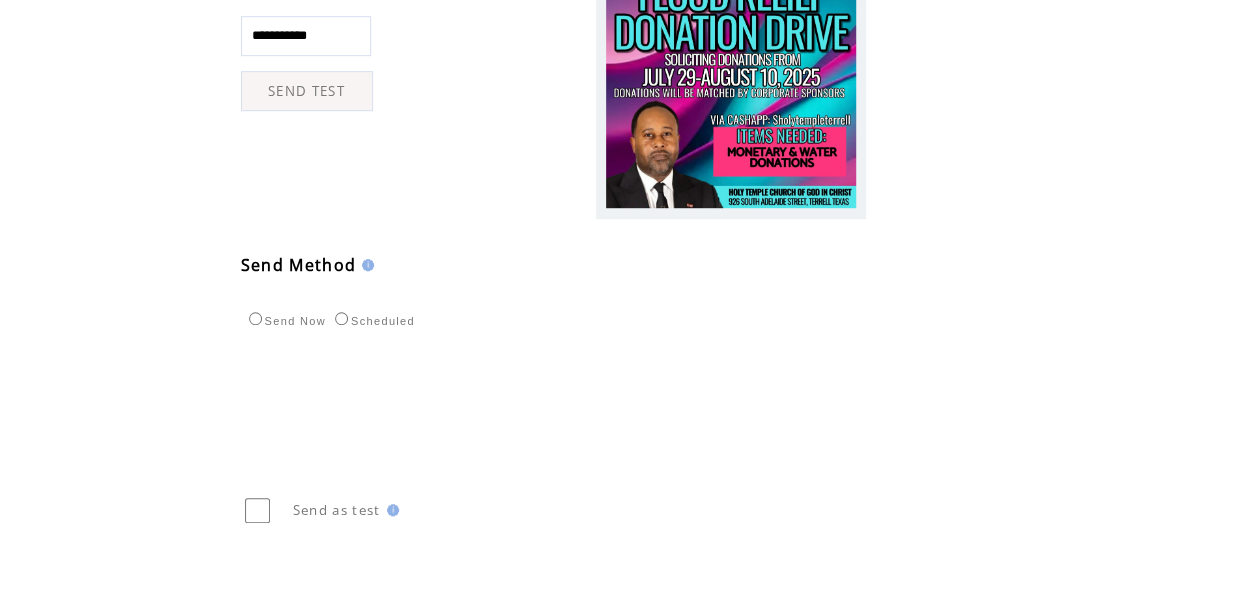 click on "SEND TEST" at bounding box center [307, 91] 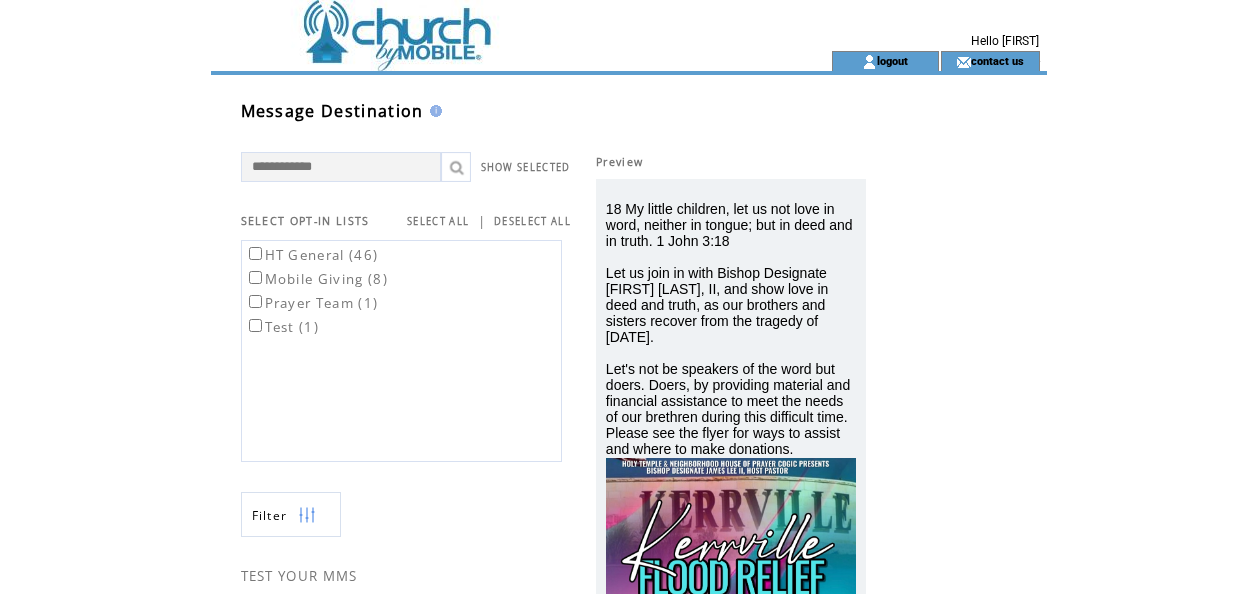 scroll, scrollTop: 0, scrollLeft: 0, axis: both 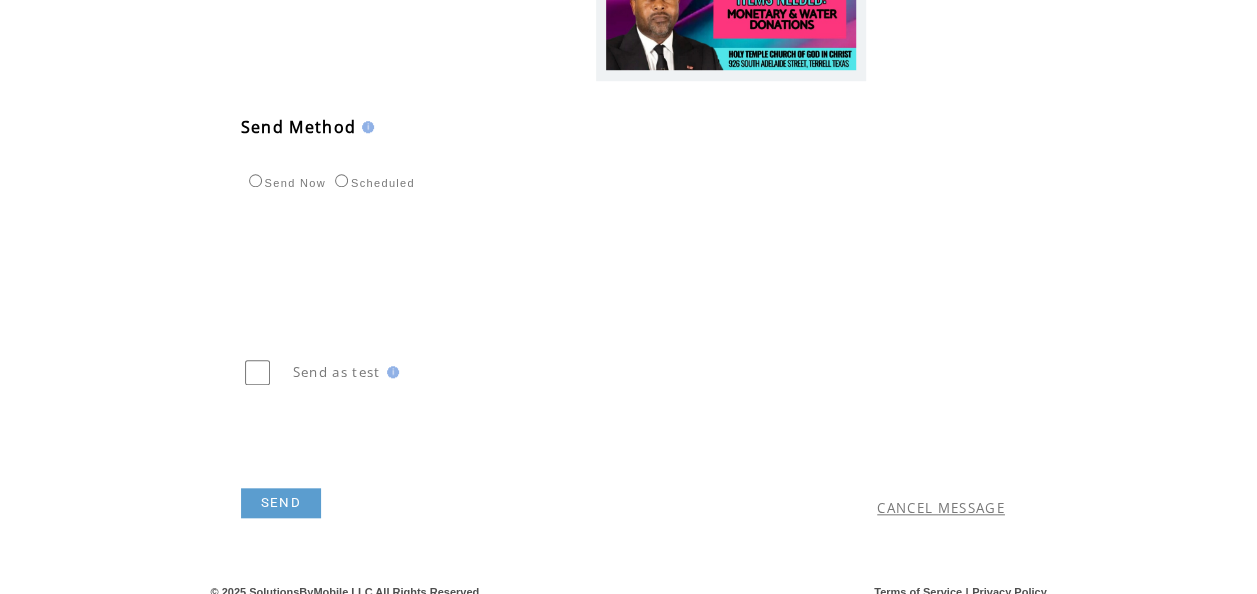 click on "SEND" at bounding box center (281, 503) 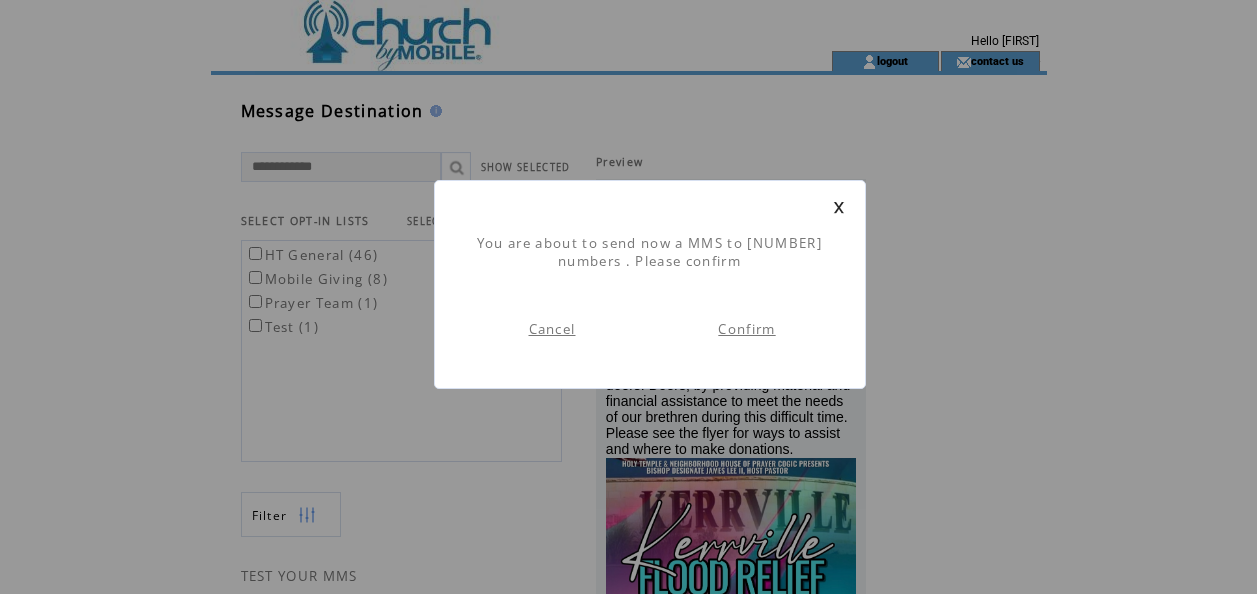 scroll, scrollTop: 1, scrollLeft: 0, axis: vertical 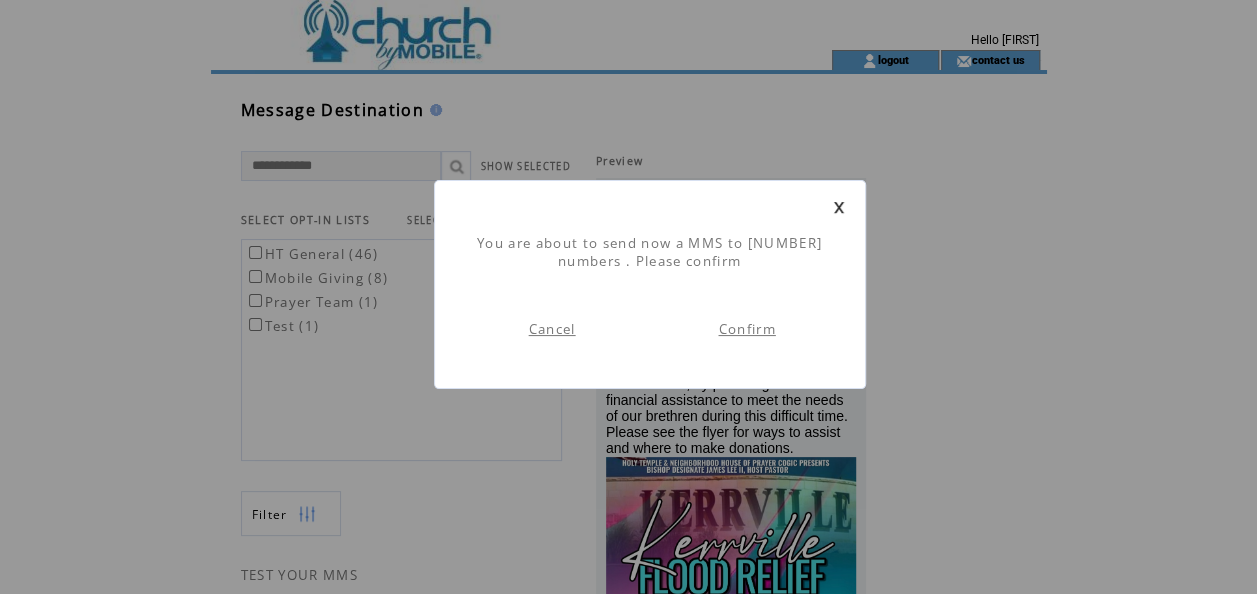 click on "Confirm" at bounding box center [746, 329] 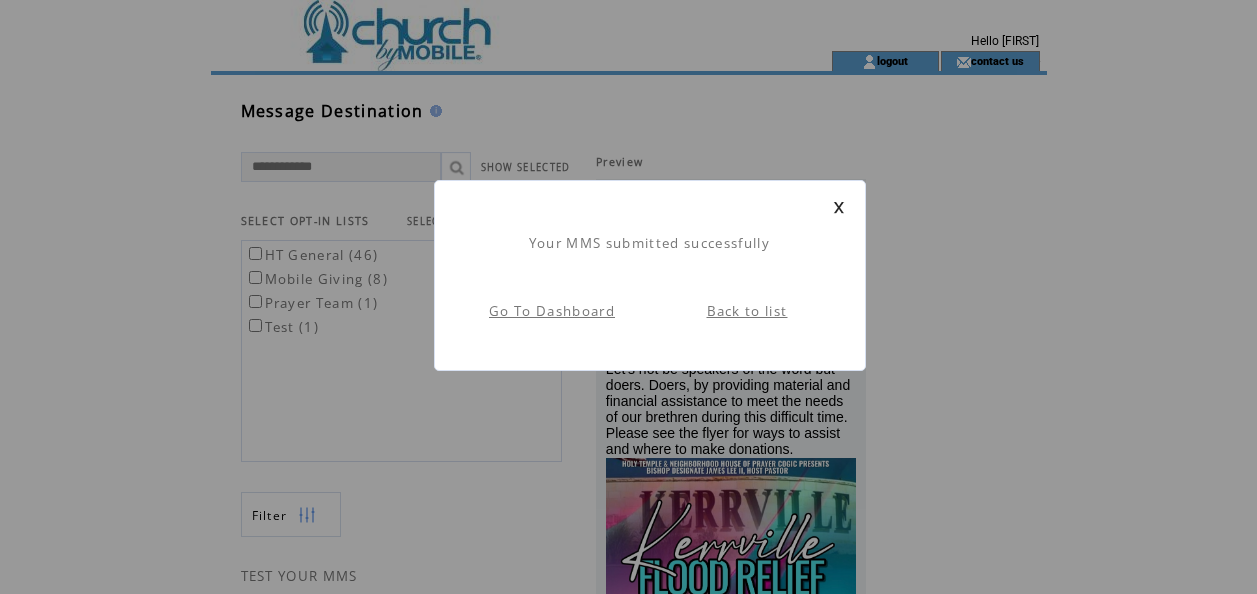 scroll, scrollTop: 1, scrollLeft: 0, axis: vertical 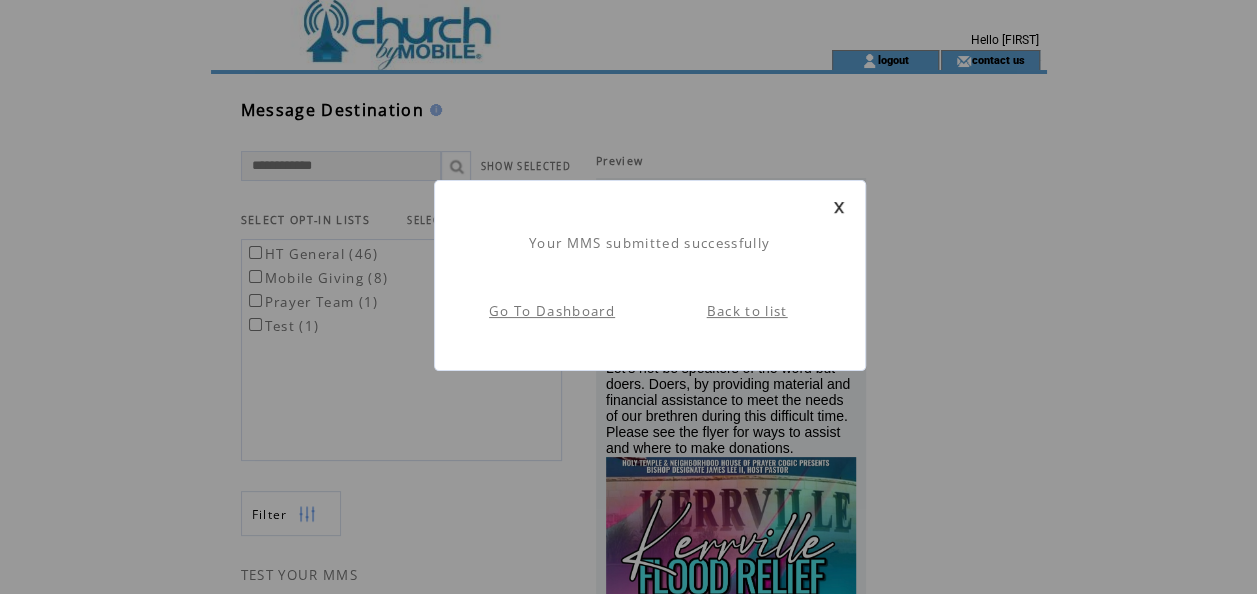 click on "Back to list" at bounding box center [747, 311] 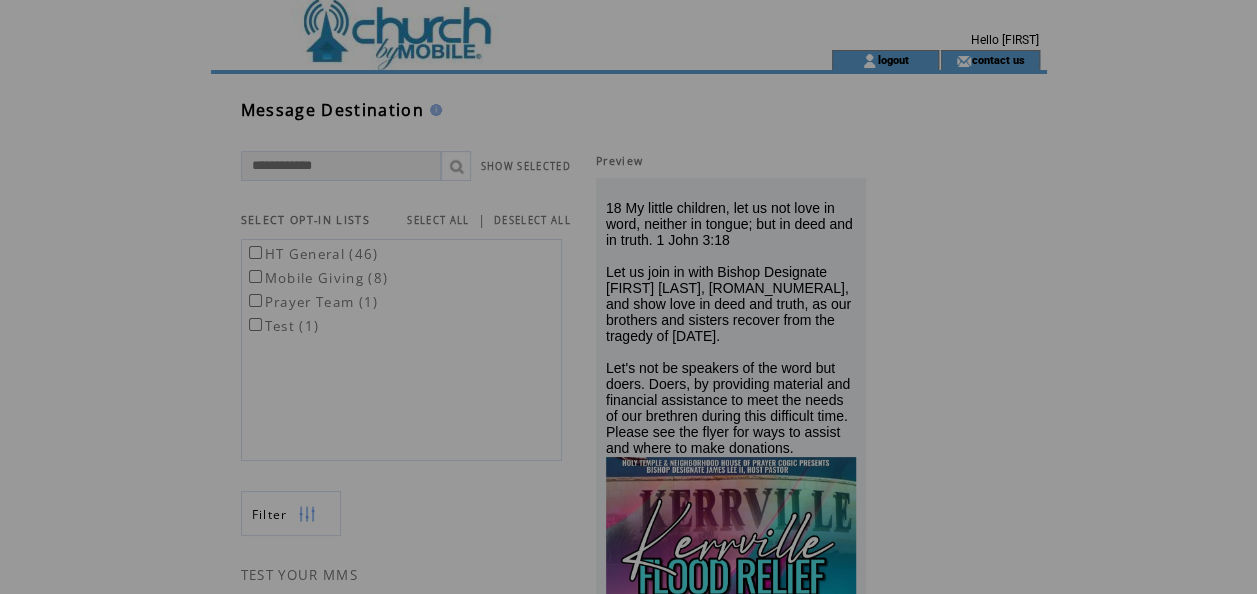 scroll, scrollTop: 0, scrollLeft: 0, axis: both 